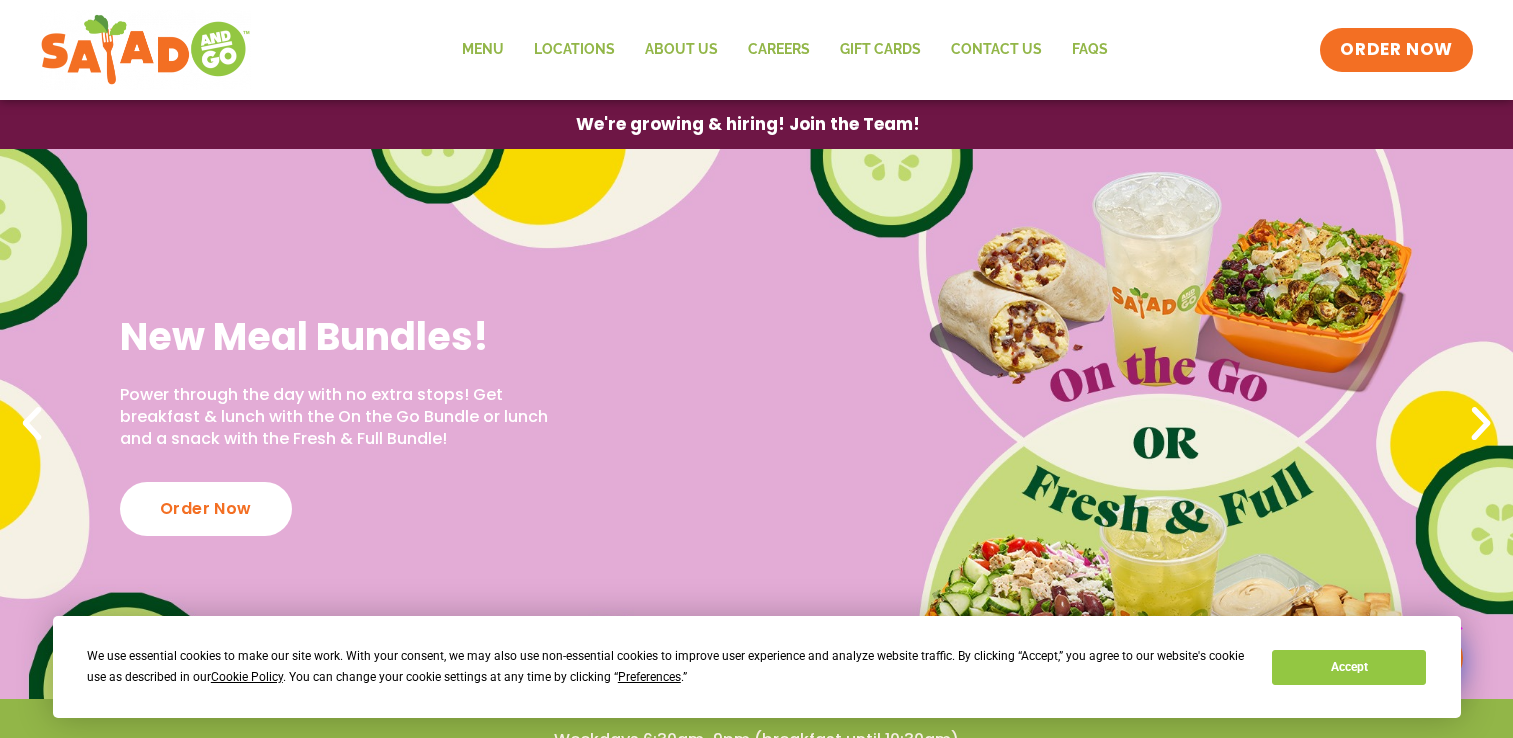 scroll, scrollTop: 0, scrollLeft: 0, axis: both 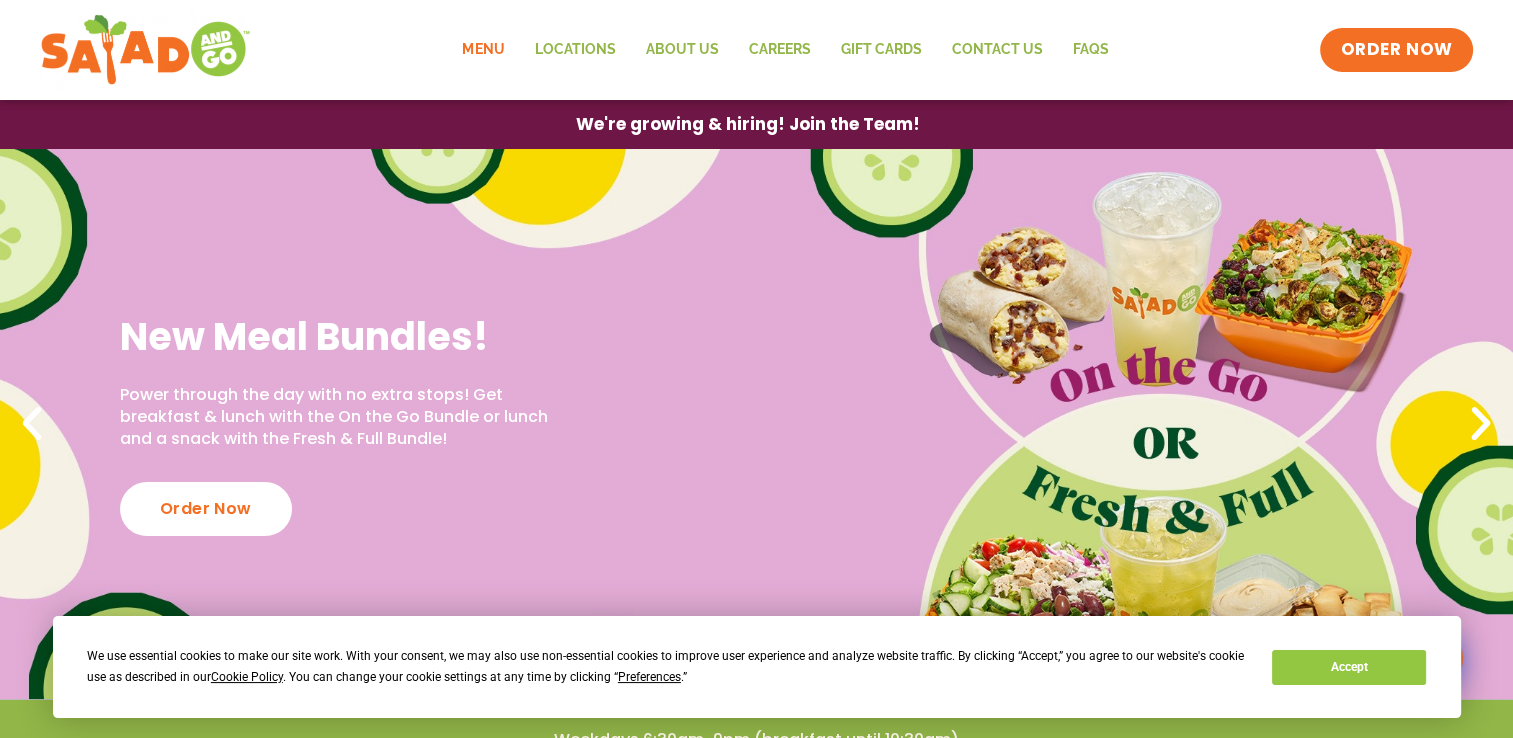 click on "Menu" 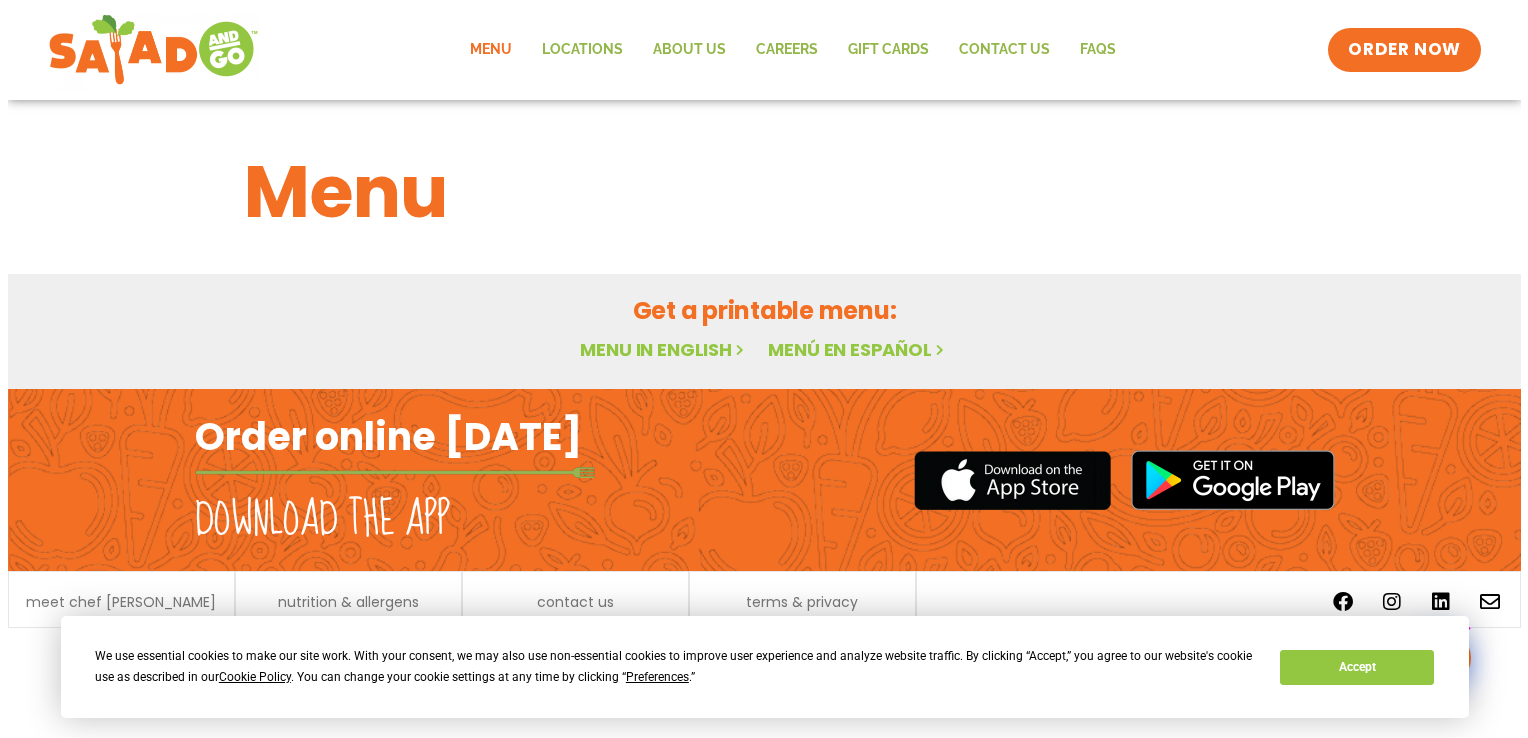 scroll, scrollTop: 0, scrollLeft: 0, axis: both 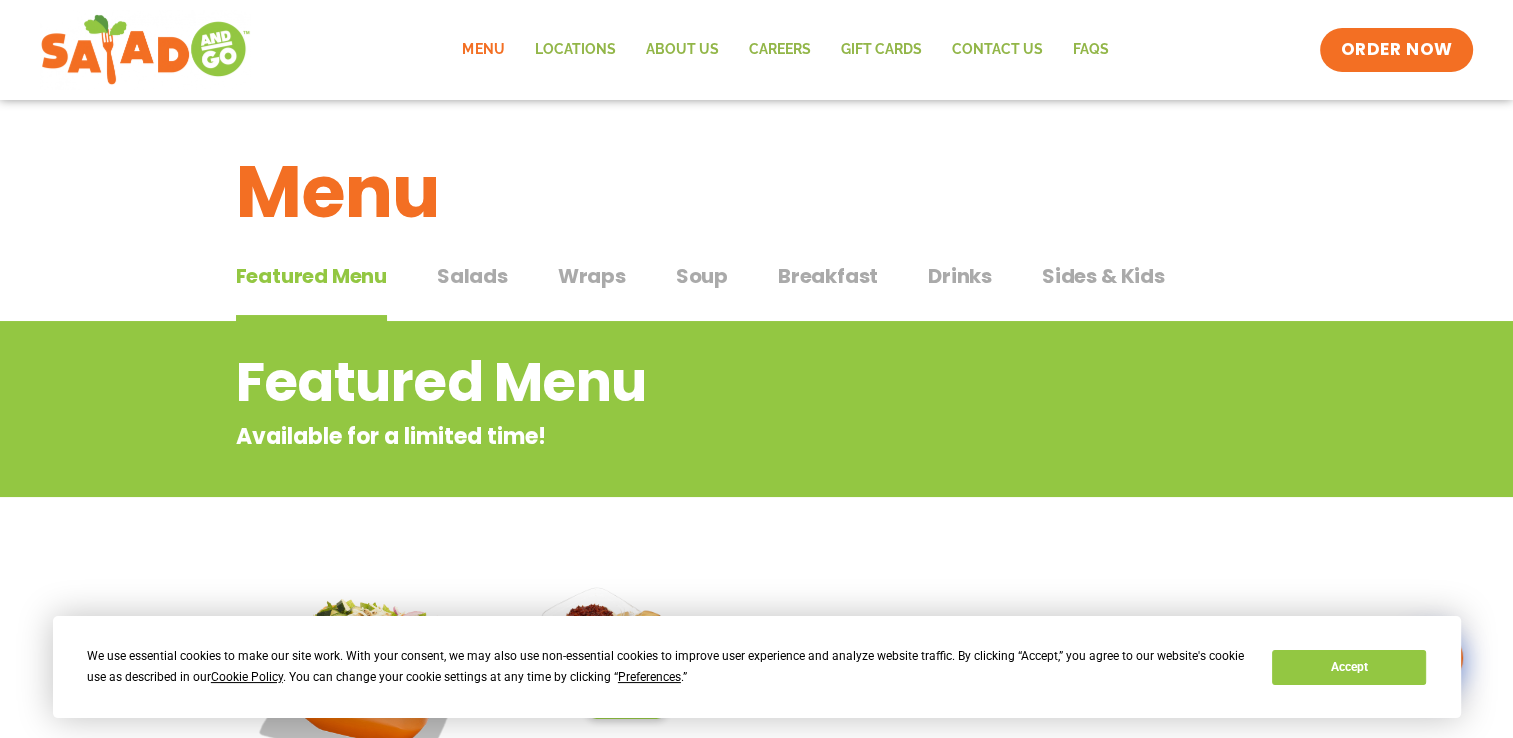 click on "Wraps" at bounding box center [592, 276] 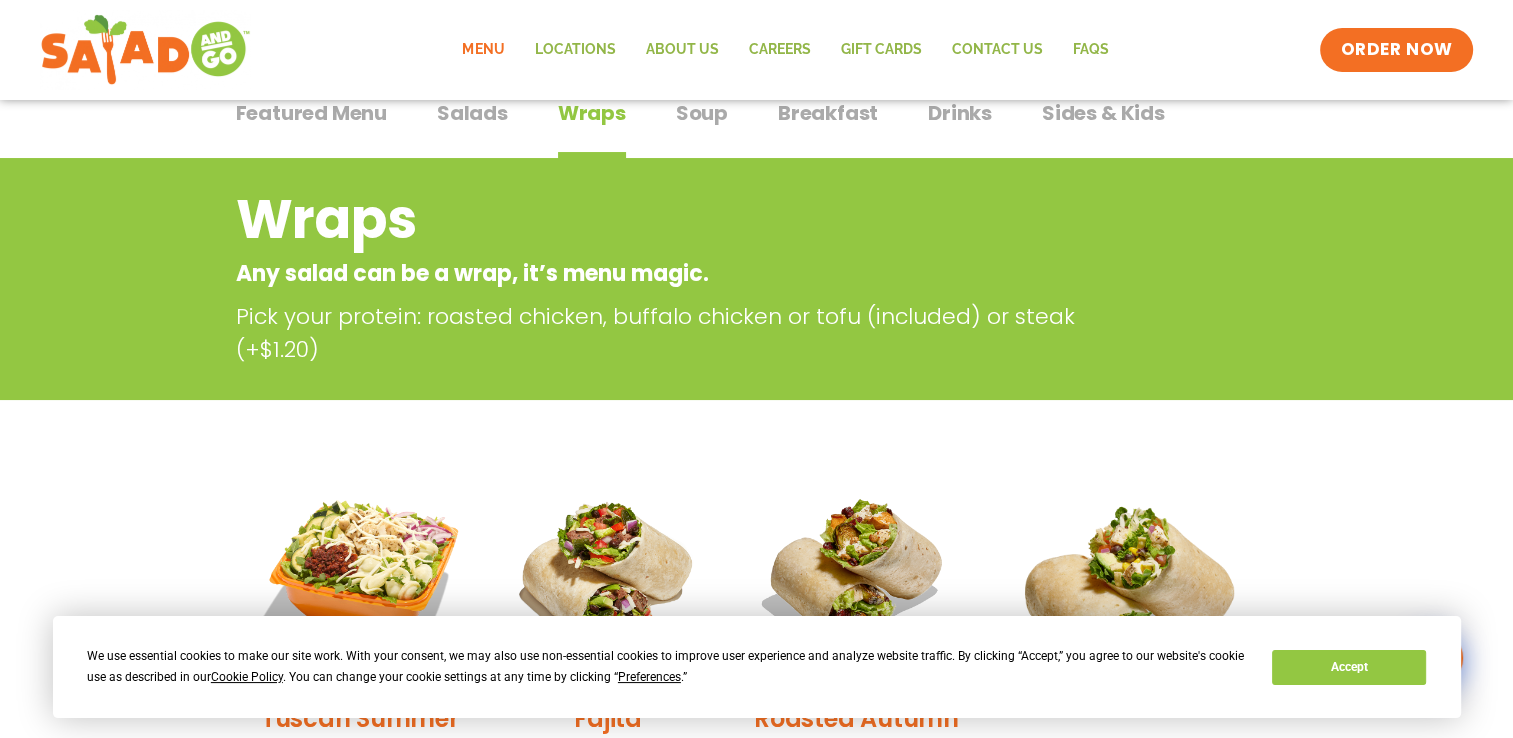 scroll, scrollTop: 0, scrollLeft: 0, axis: both 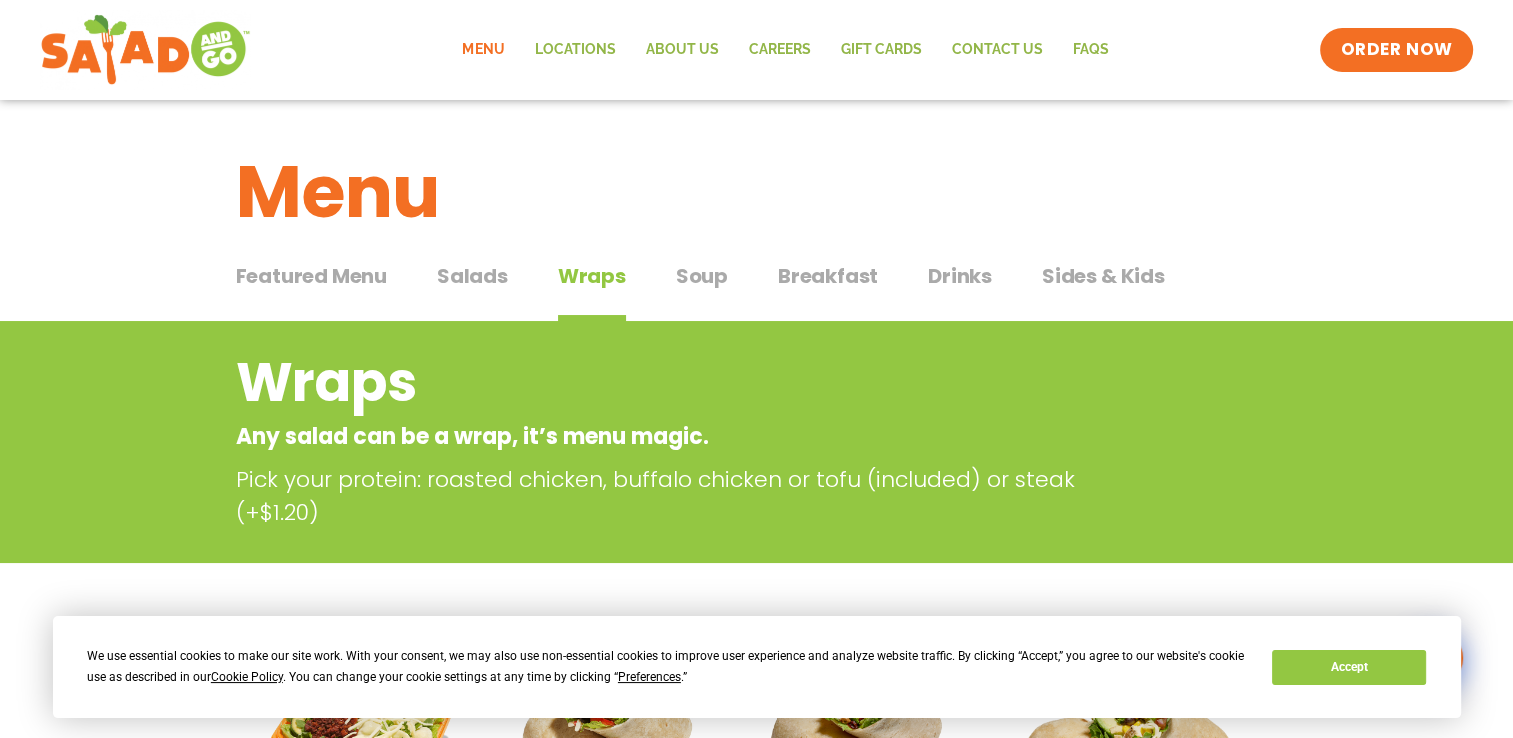 click on "Salads   Salads" at bounding box center [472, 291] 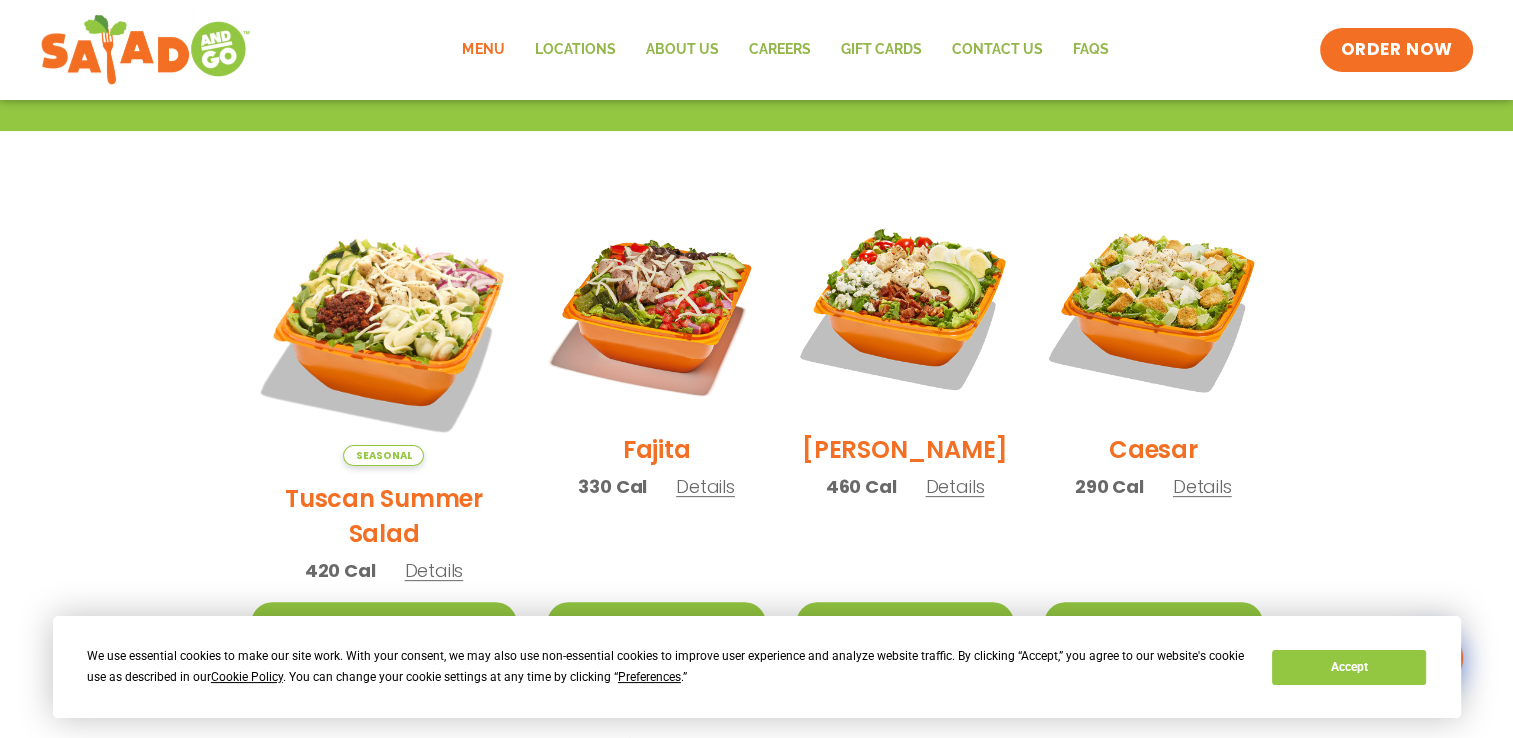scroll, scrollTop: 500, scrollLeft: 0, axis: vertical 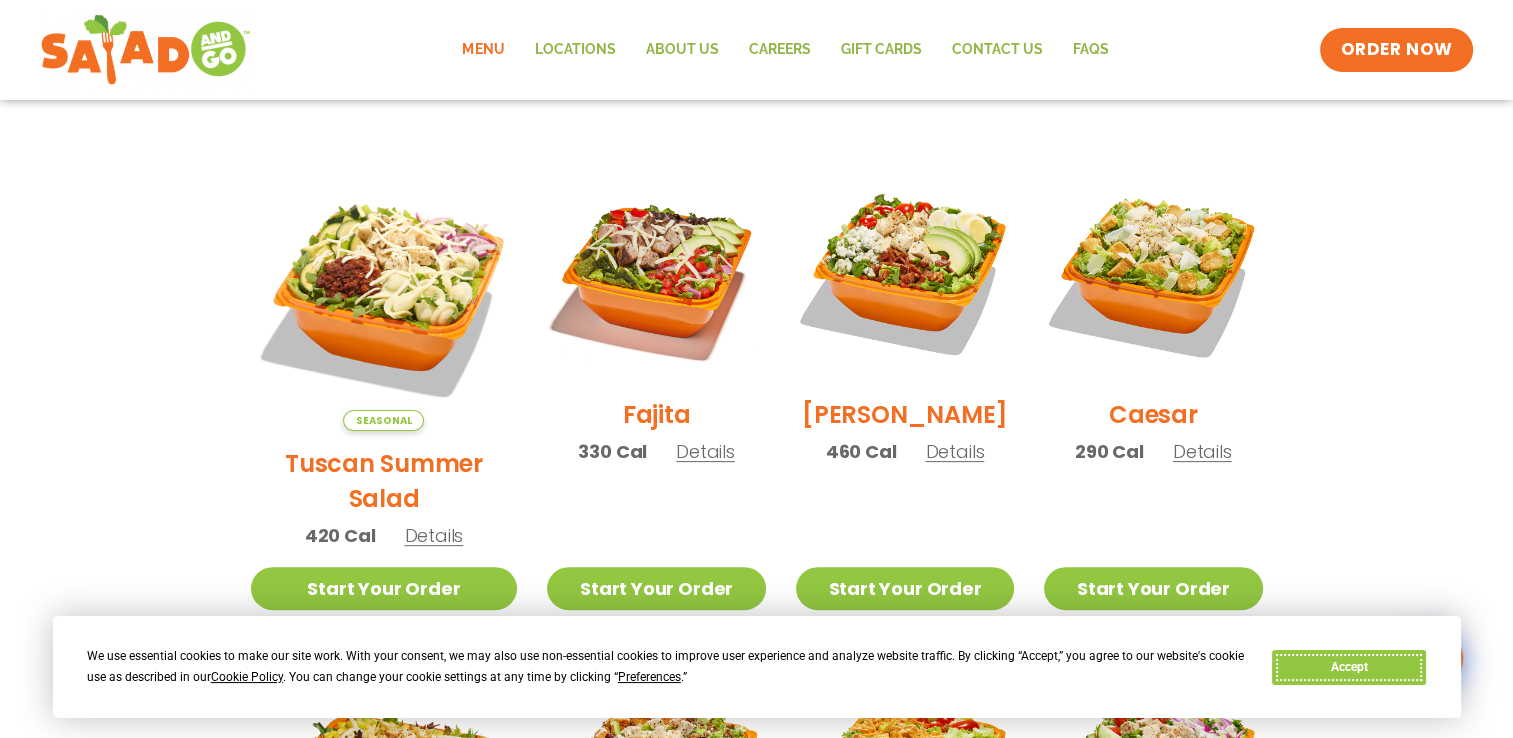 click on "Accept" at bounding box center [1349, 667] 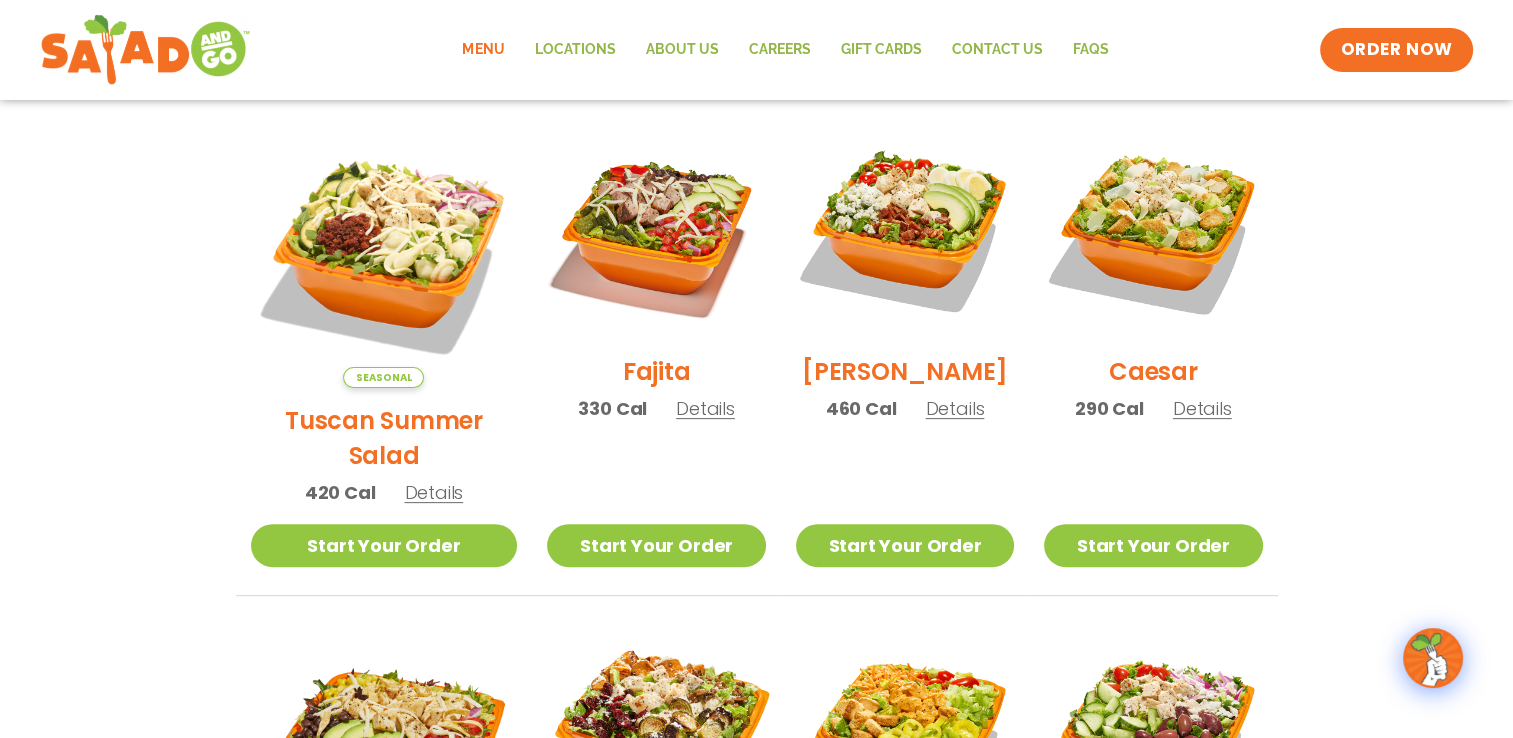 scroll, scrollTop: 500, scrollLeft: 0, axis: vertical 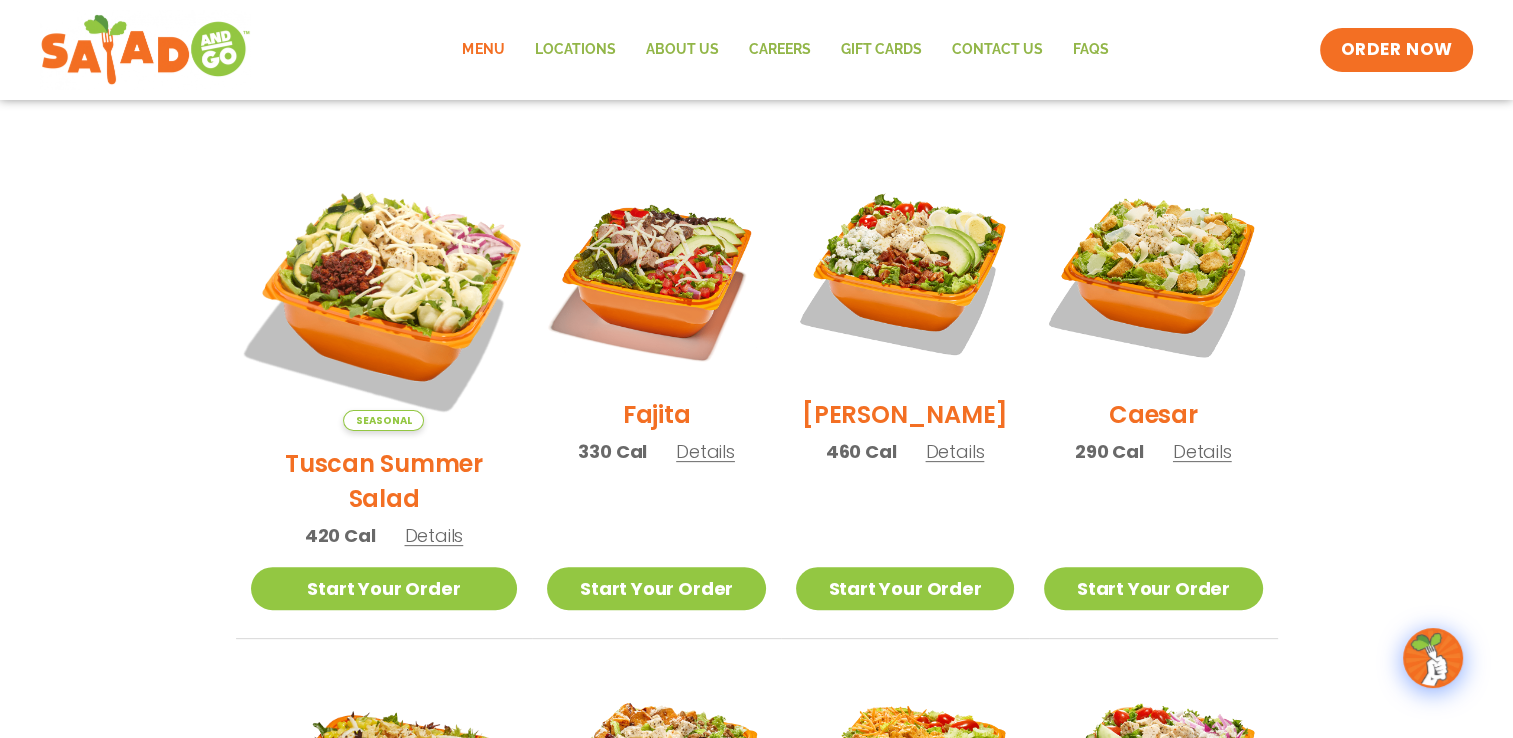 click at bounding box center (383, 297) 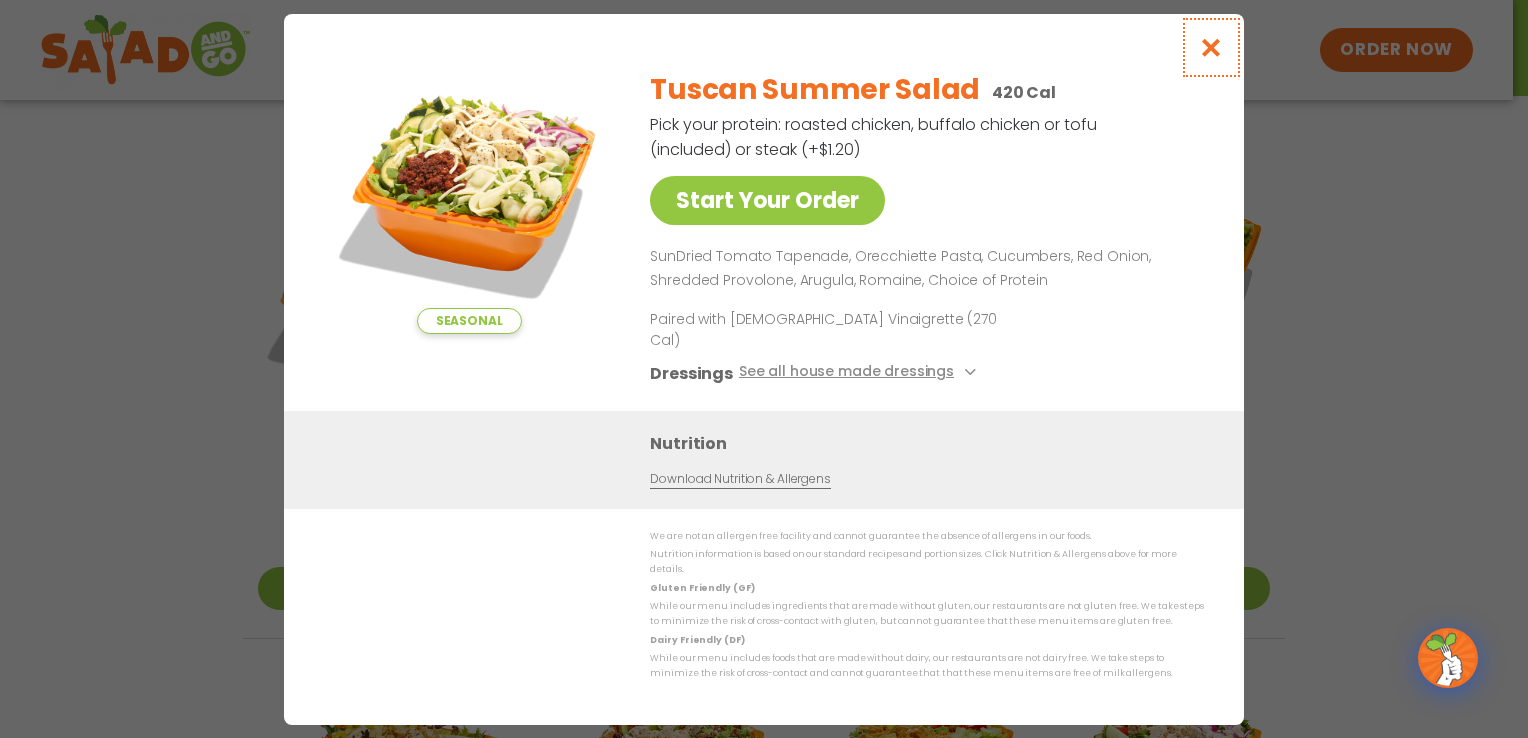 click at bounding box center [1211, 47] 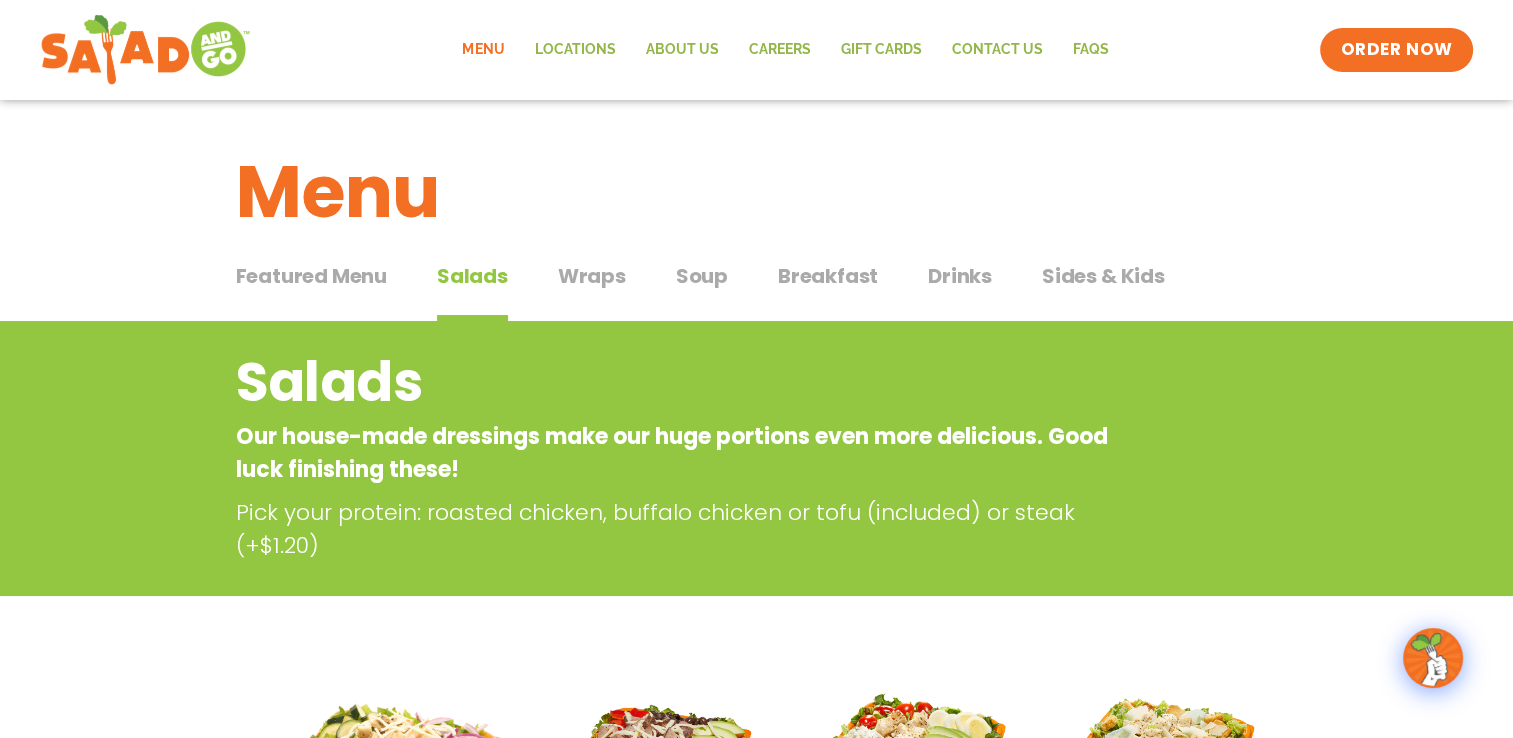 scroll, scrollTop: 0, scrollLeft: 0, axis: both 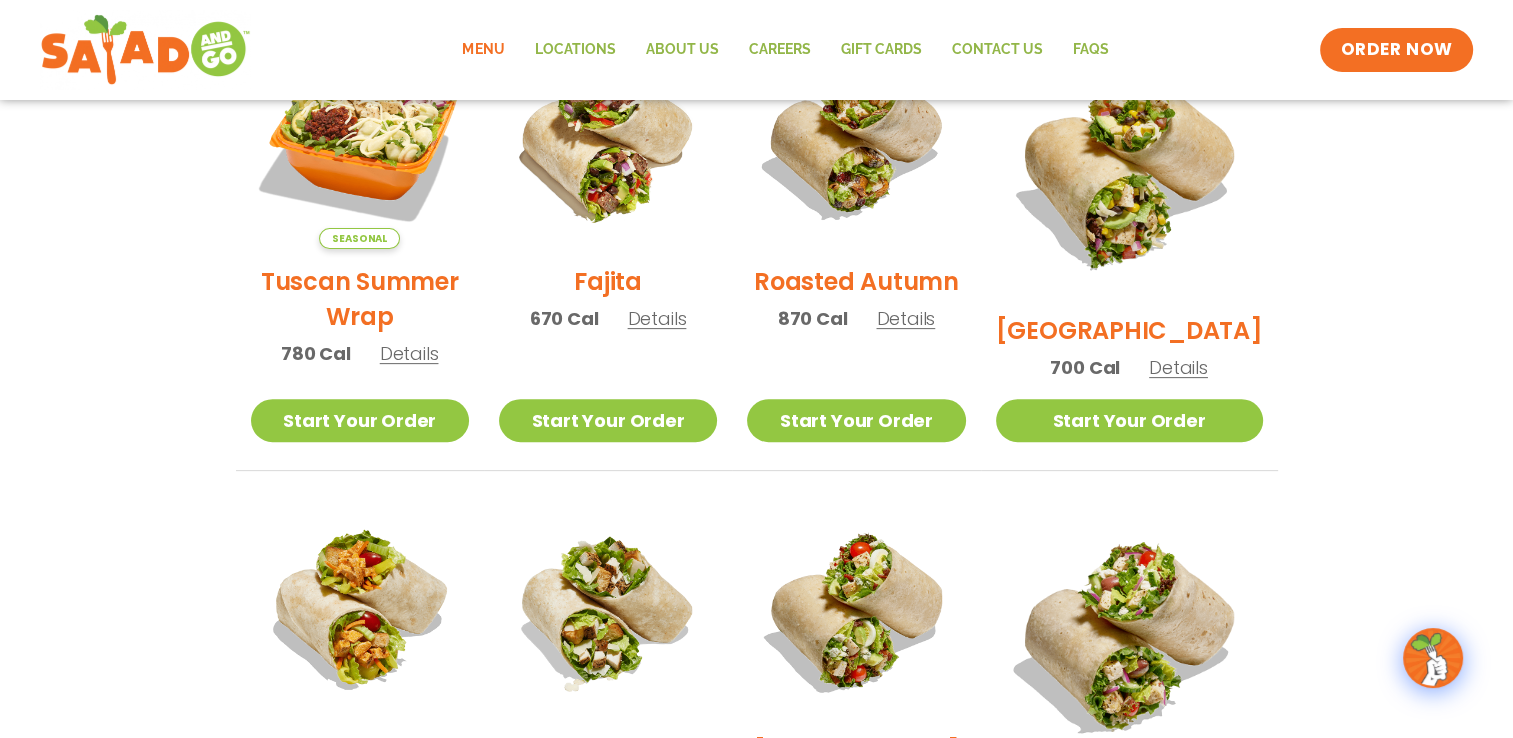 click on "Details" at bounding box center (1178, 367) 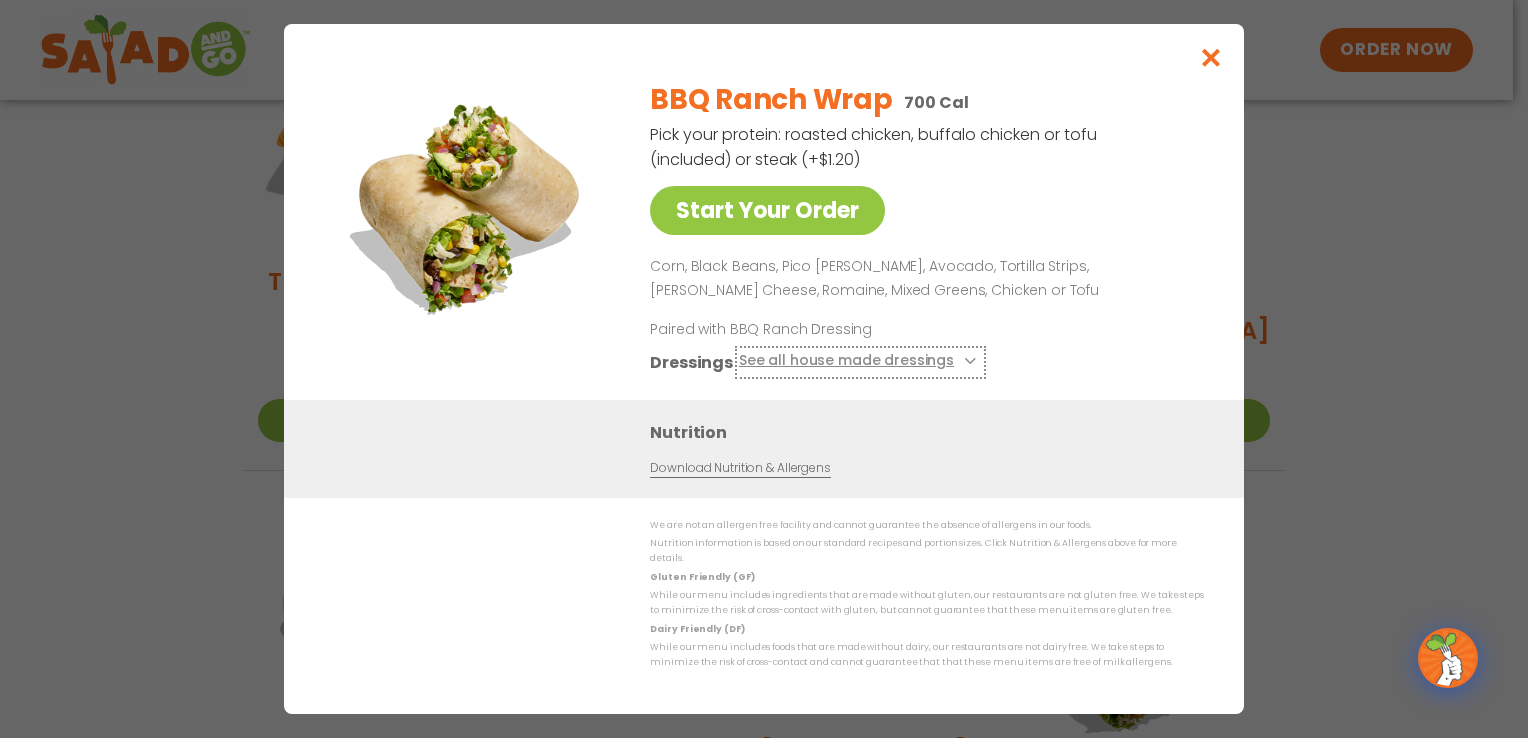 click on "See all house made dressings" at bounding box center (860, 362) 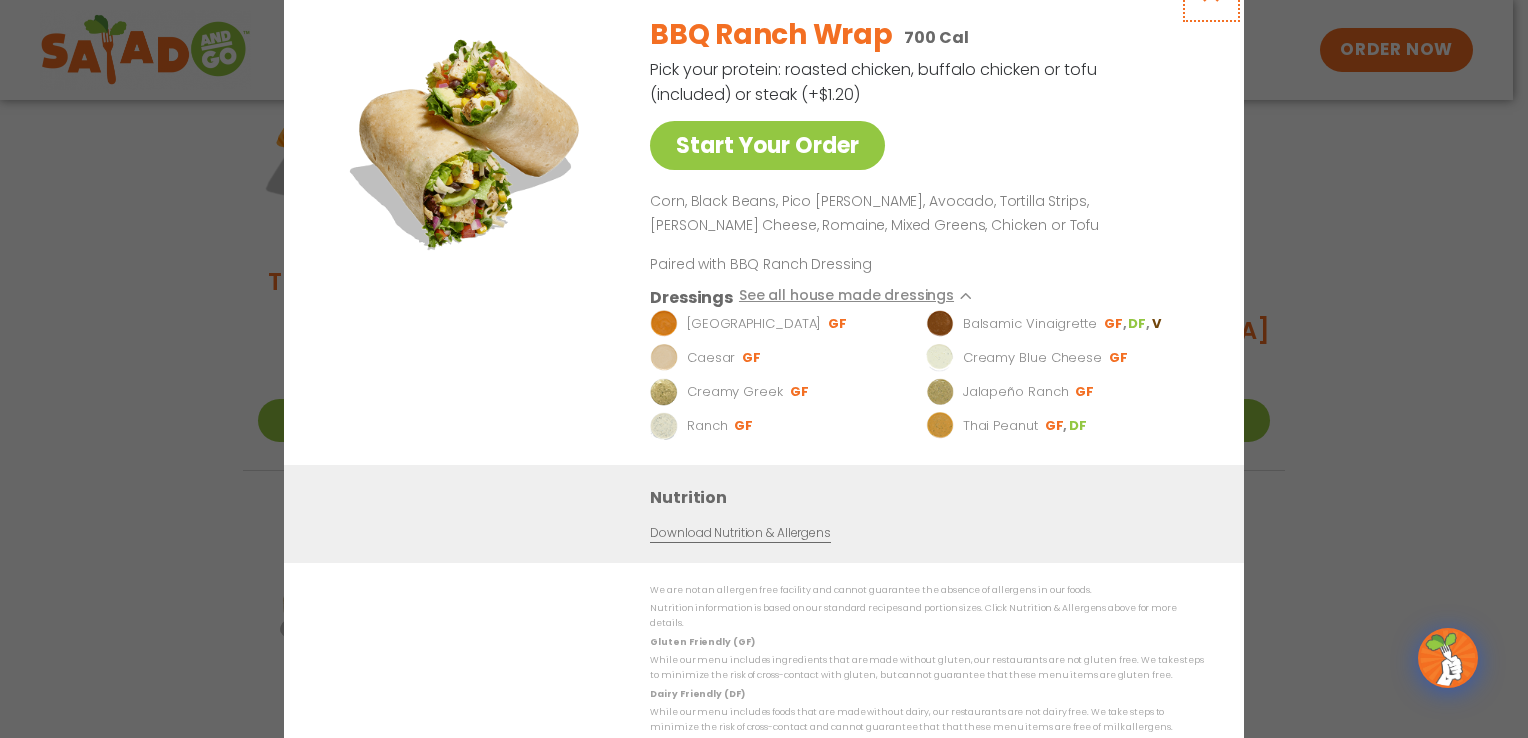 click at bounding box center (1211, -8) 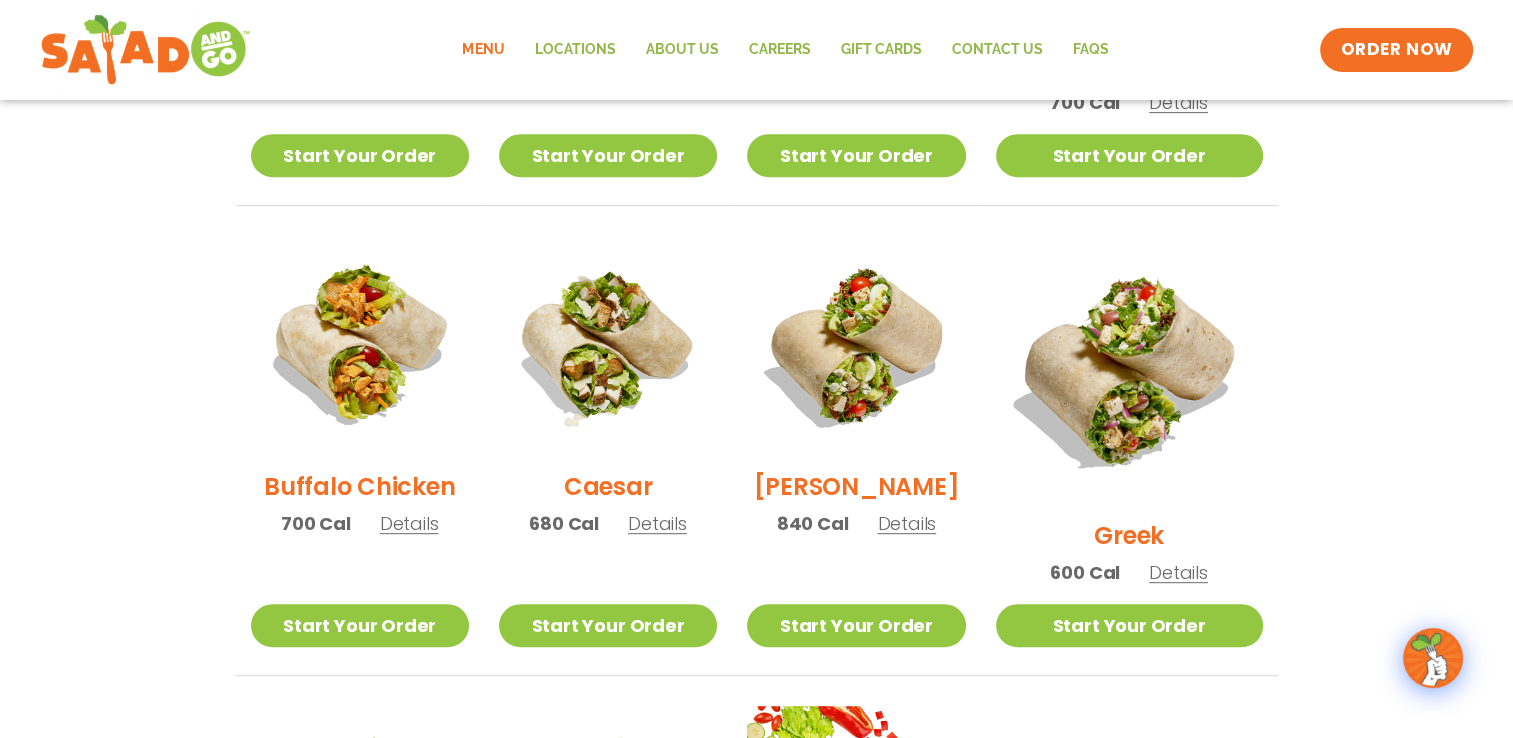 scroll, scrollTop: 900, scrollLeft: 0, axis: vertical 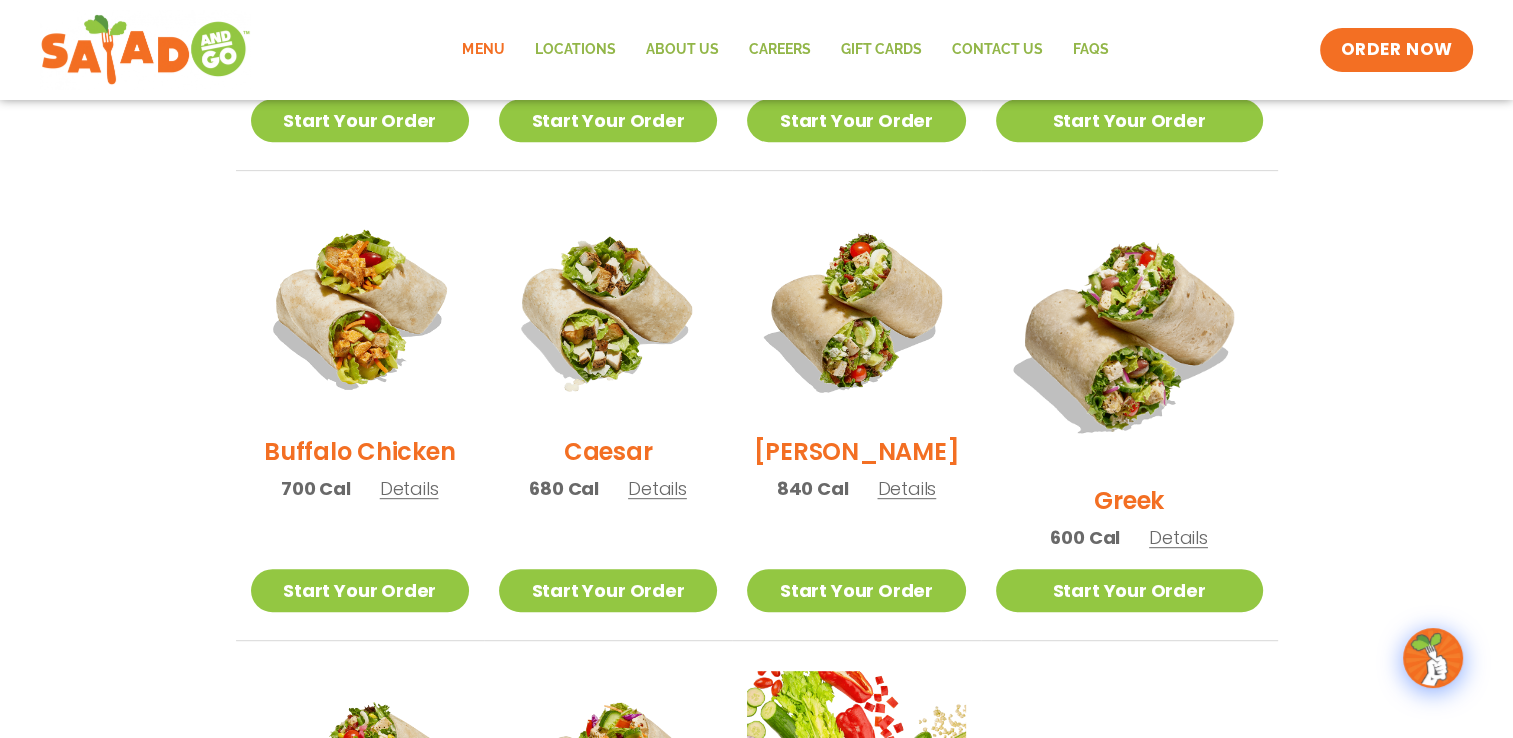 click on "Details" at bounding box center [409, 488] 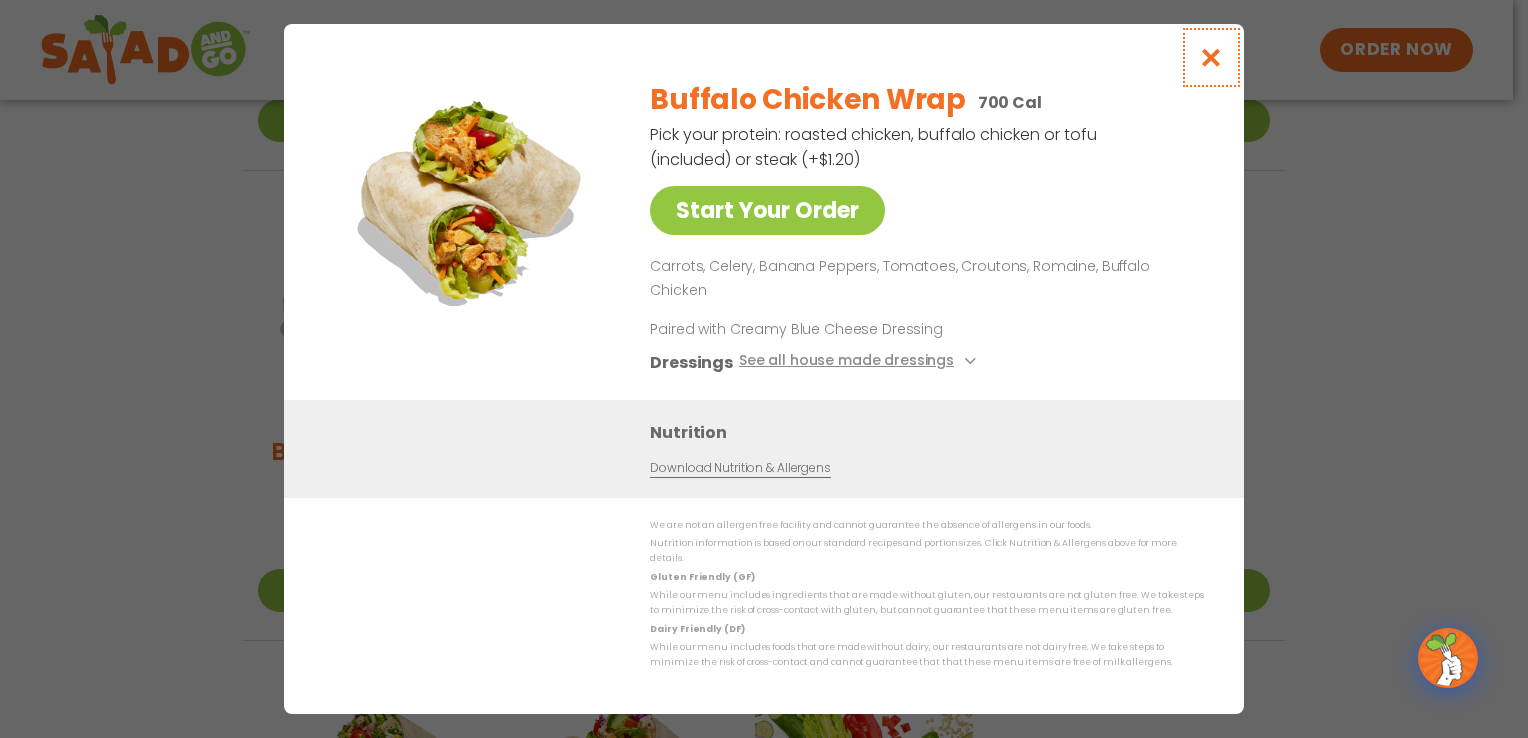 click at bounding box center [1211, 57] 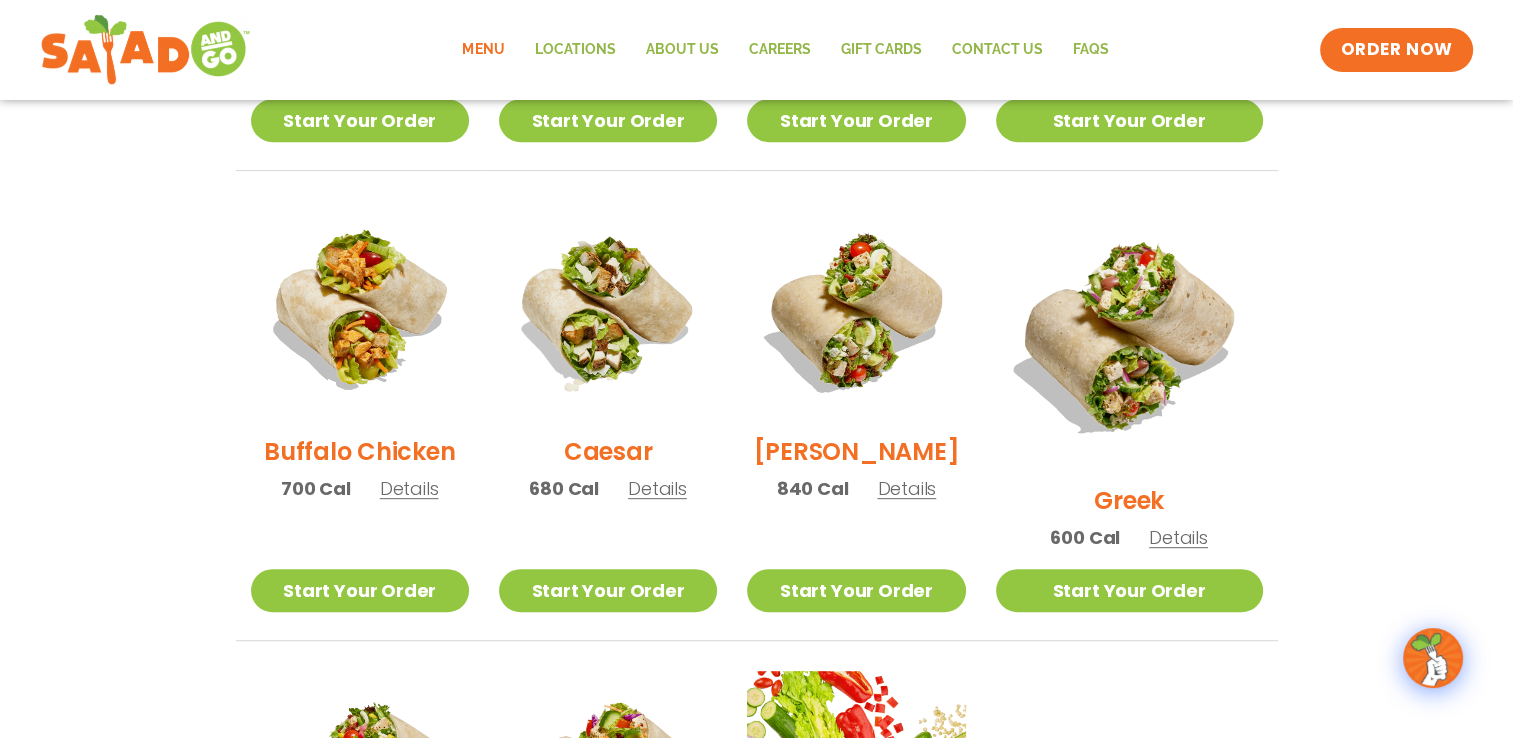 click on "Details" at bounding box center [906, 488] 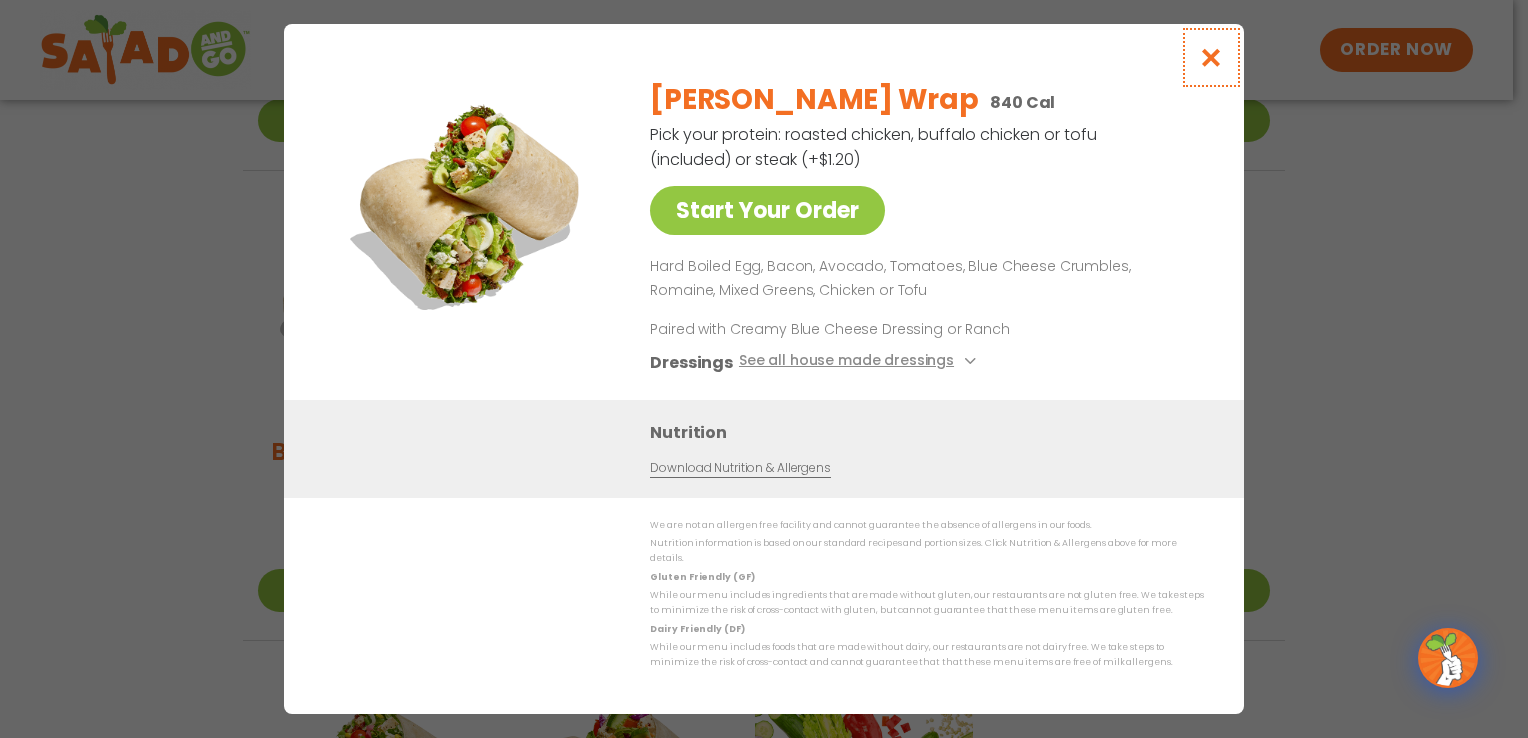 click at bounding box center (1211, 57) 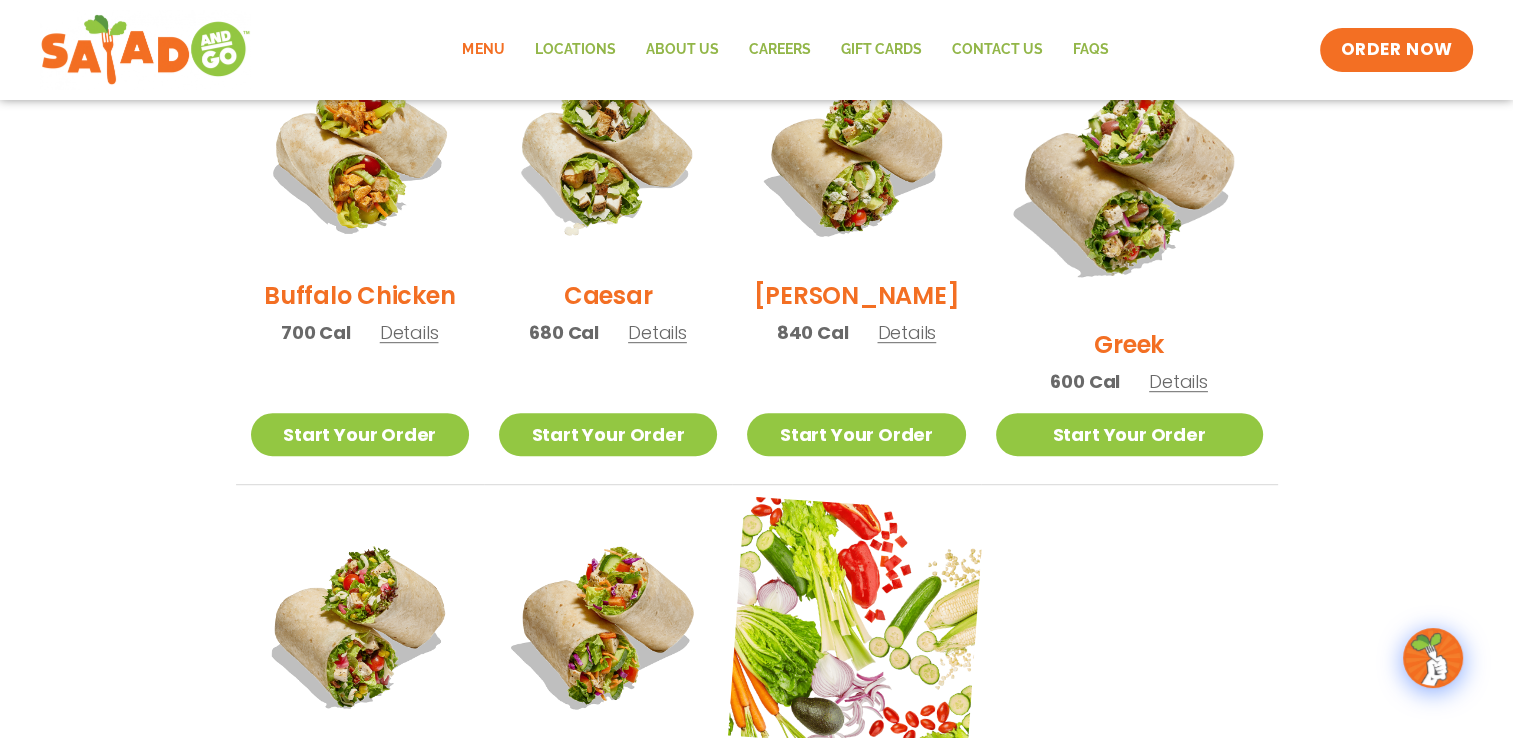 scroll, scrollTop: 1100, scrollLeft: 0, axis: vertical 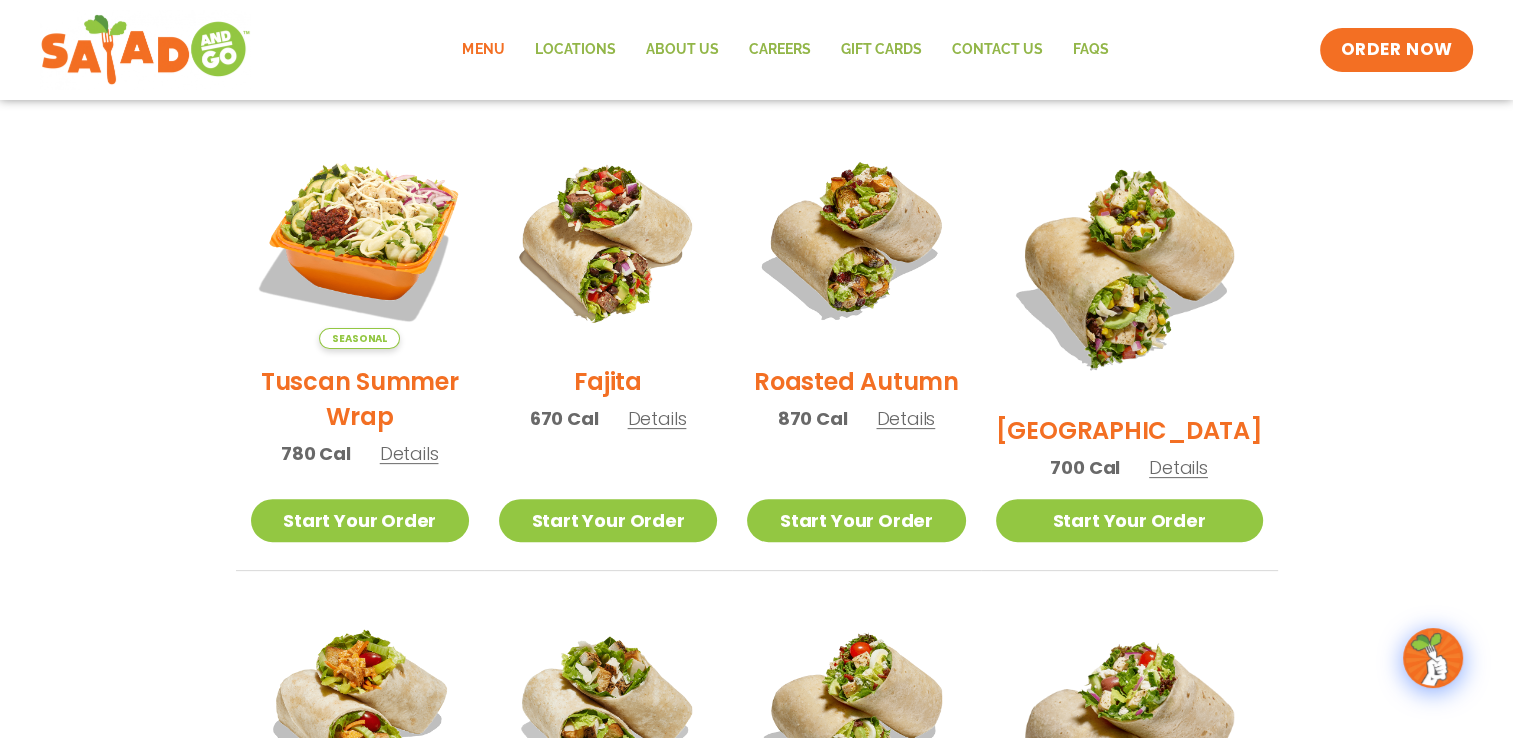 click on "Details" at bounding box center (1178, 467) 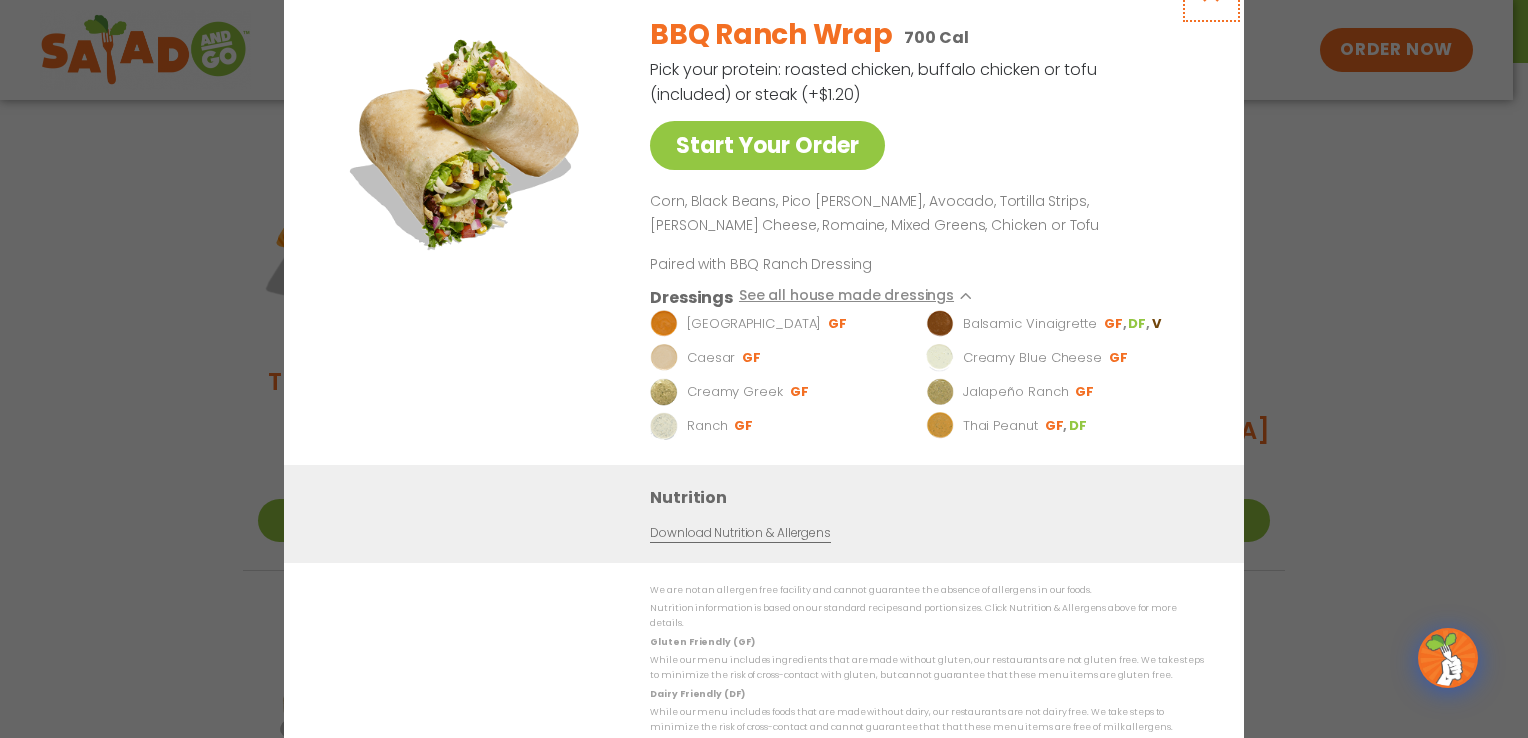 click at bounding box center [1211, -8] 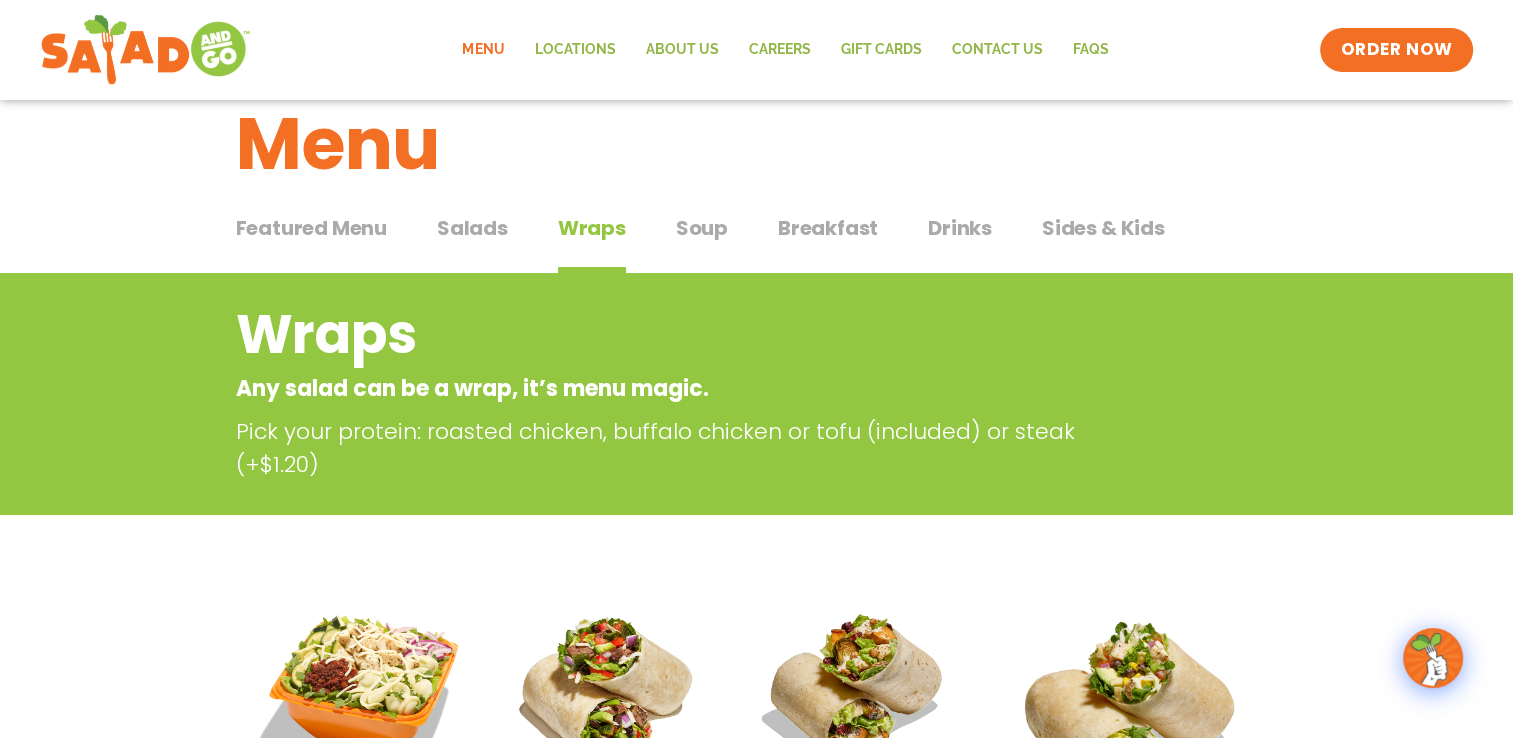 scroll, scrollTop: 0, scrollLeft: 0, axis: both 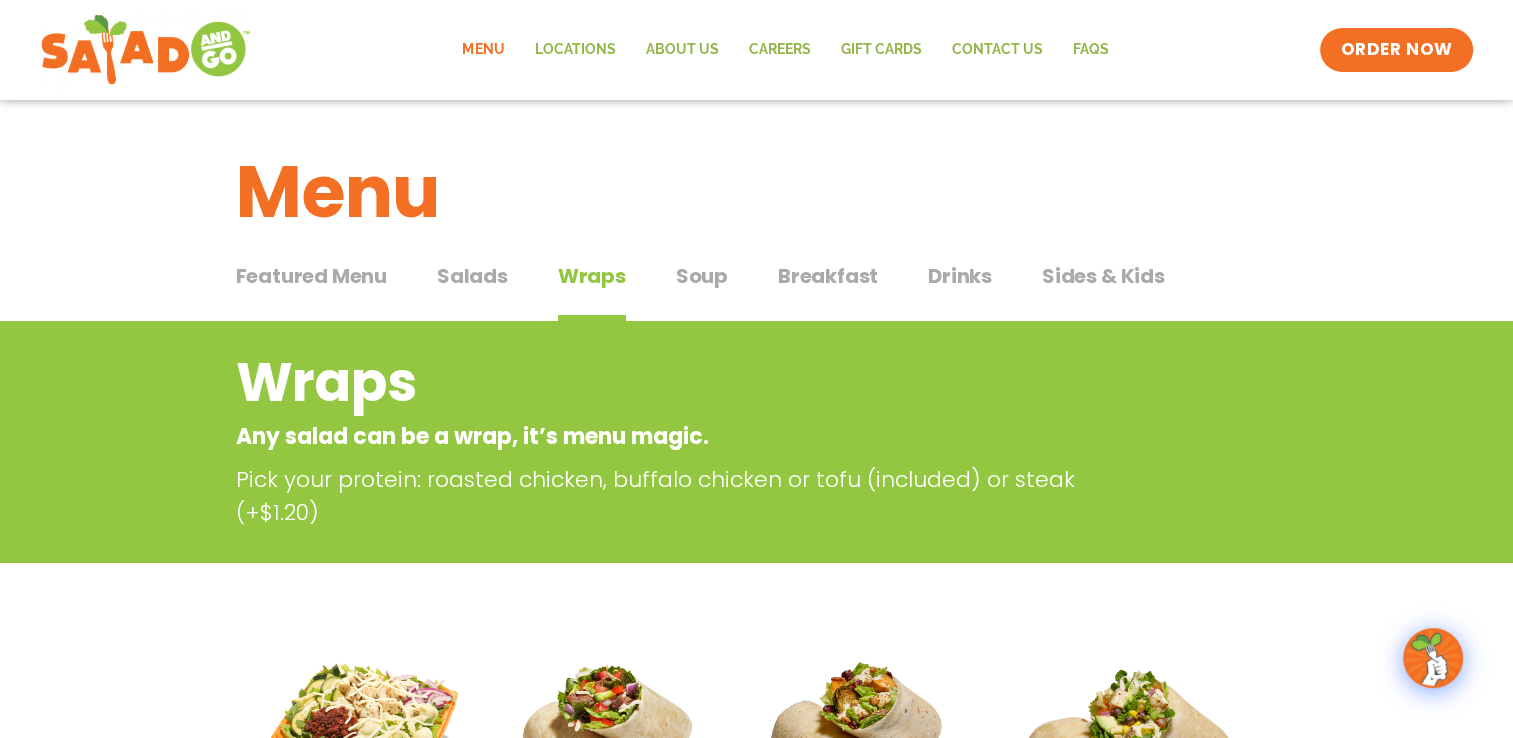 click on "Sides & Kids" at bounding box center (1103, 276) 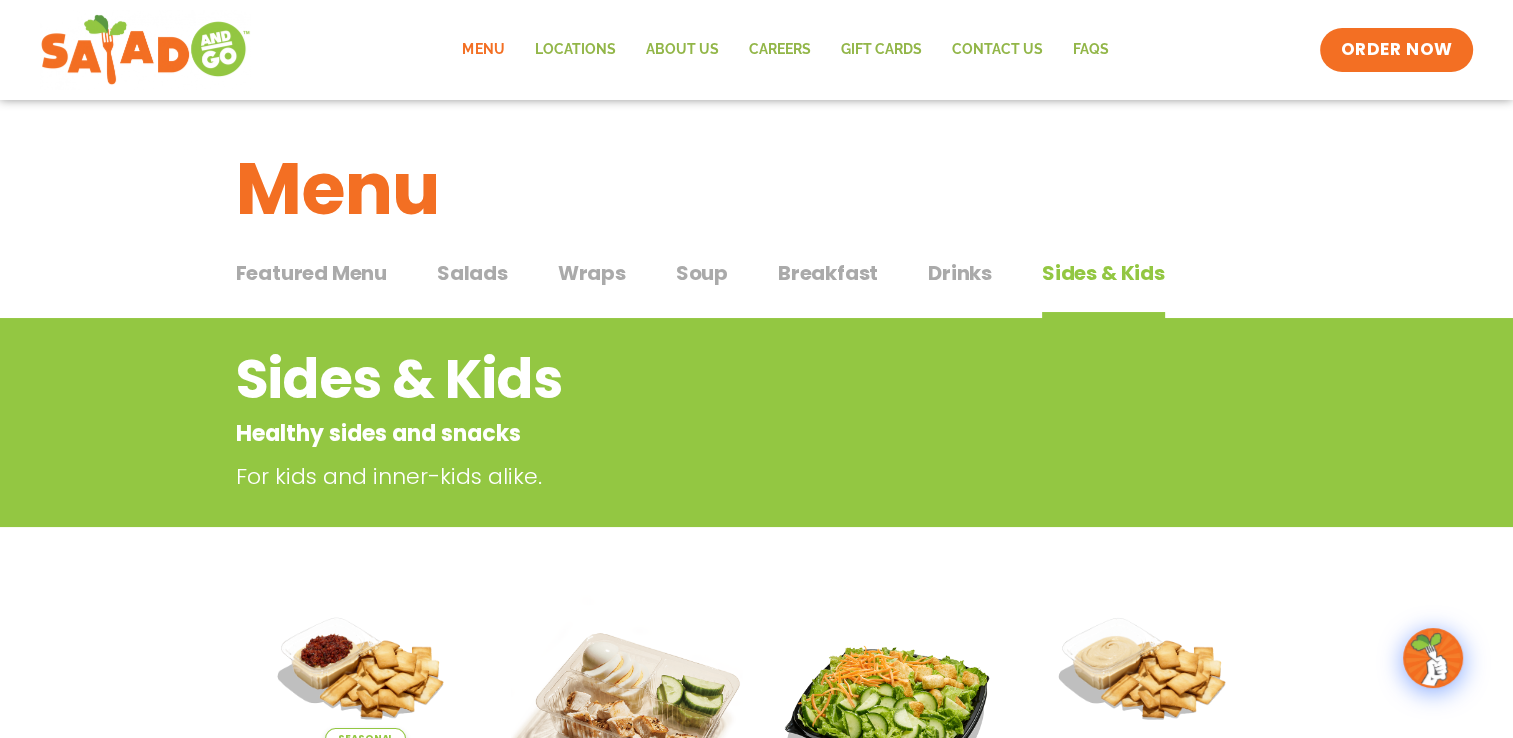 scroll, scrollTop: 0, scrollLeft: 0, axis: both 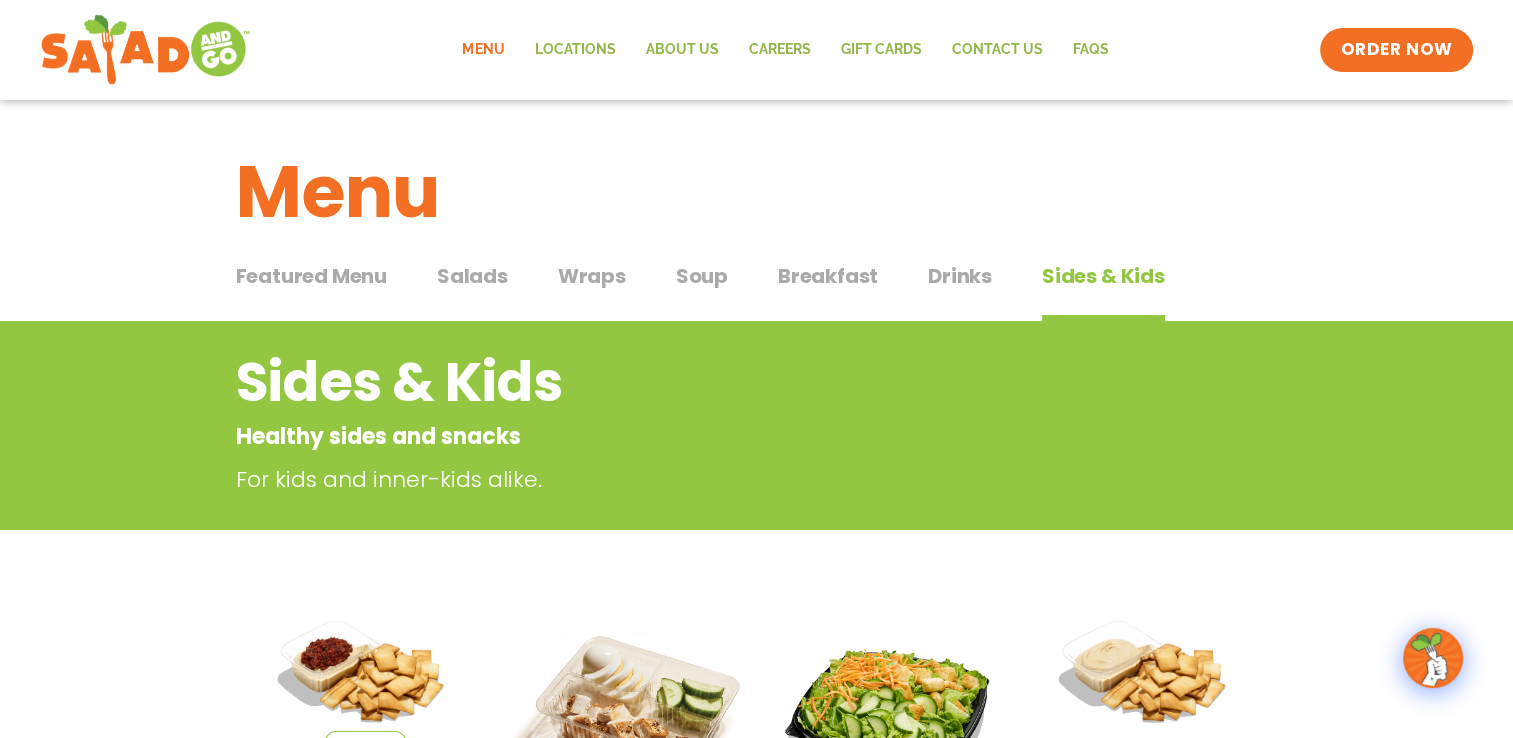 click on "Salads" at bounding box center [472, 276] 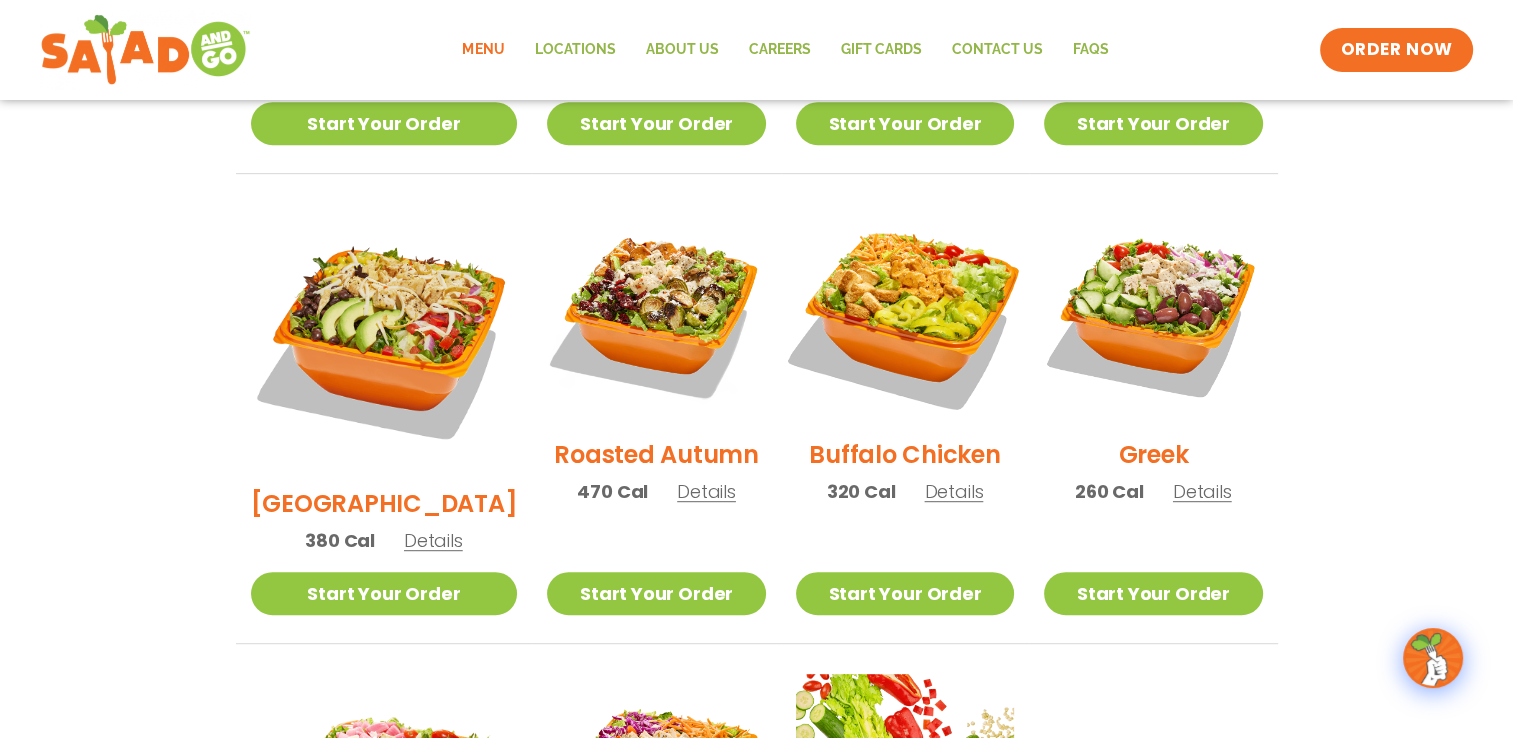 scroll, scrollTop: 1000, scrollLeft: 0, axis: vertical 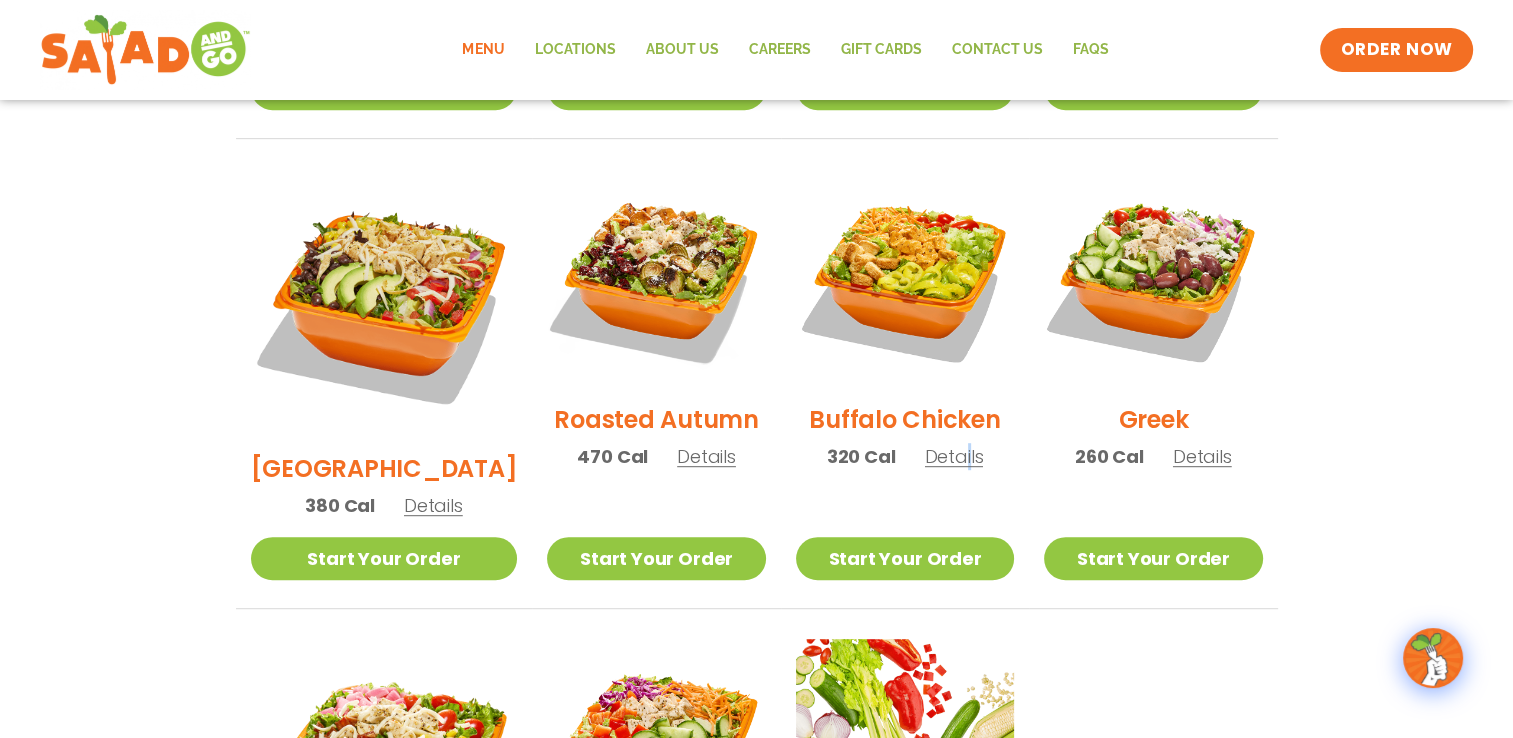click on "Details" at bounding box center [953, 456] 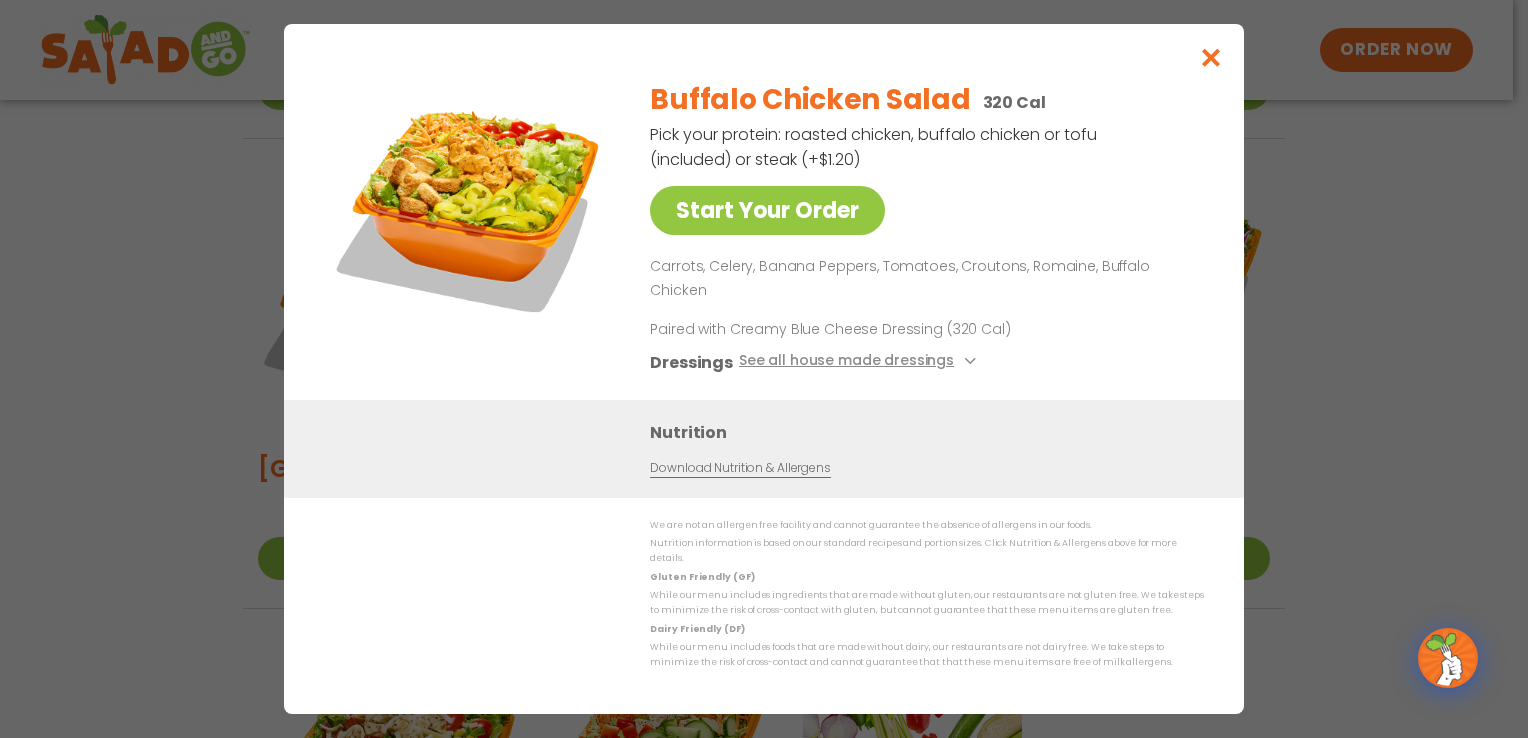 drag, startPoint x: 949, startPoint y: 432, endPoint x: 1063, endPoint y: 179, distance: 277.49774 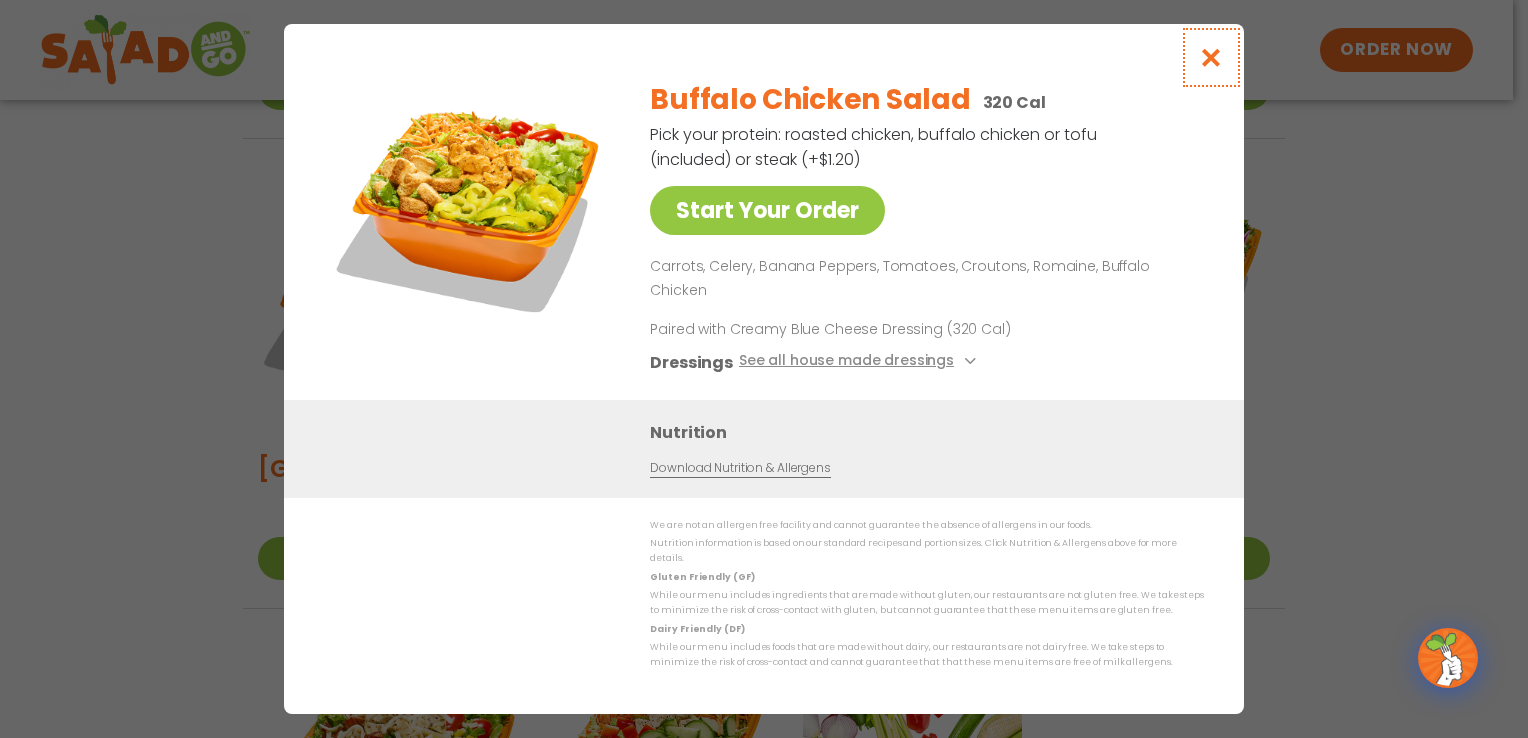 click at bounding box center [1211, 57] 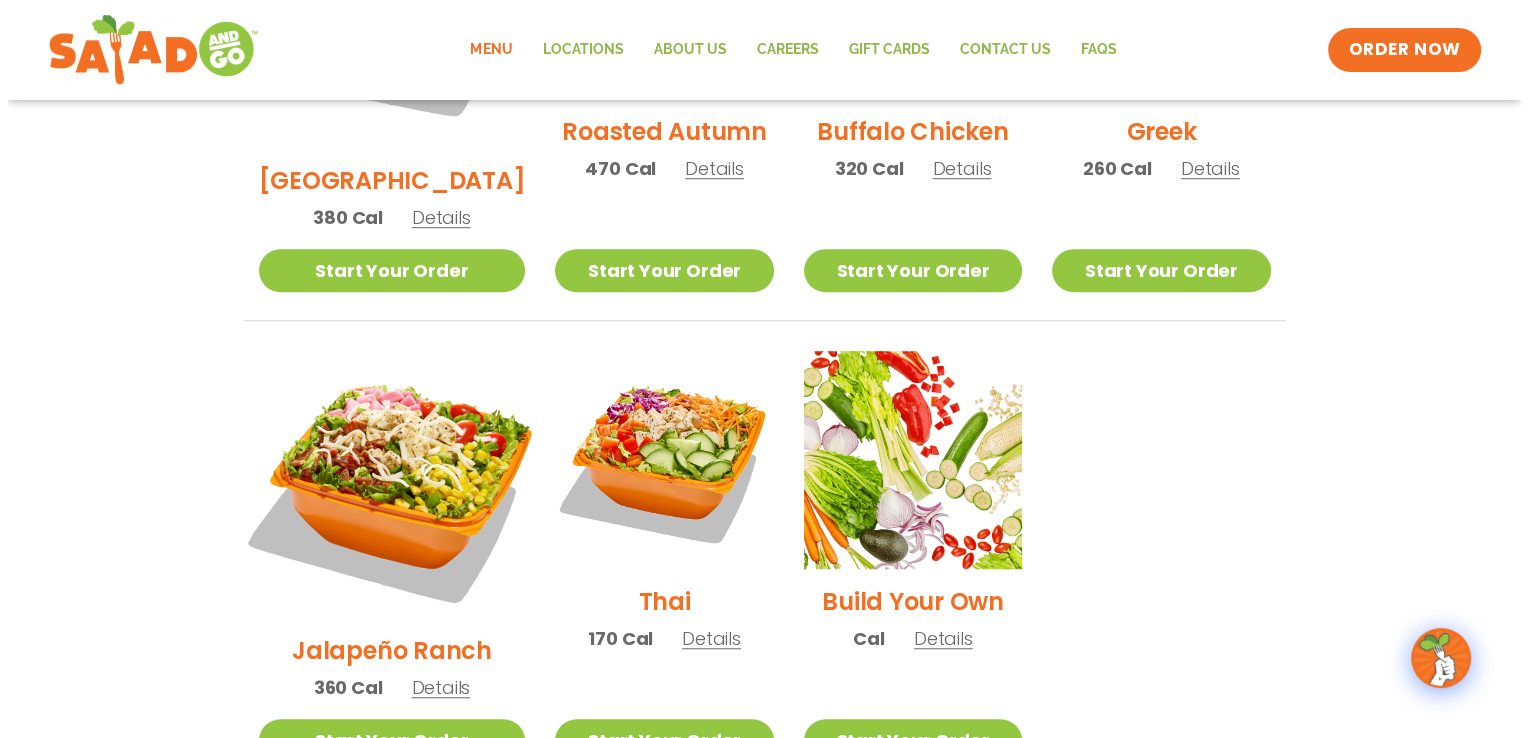scroll, scrollTop: 1300, scrollLeft: 0, axis: vertical 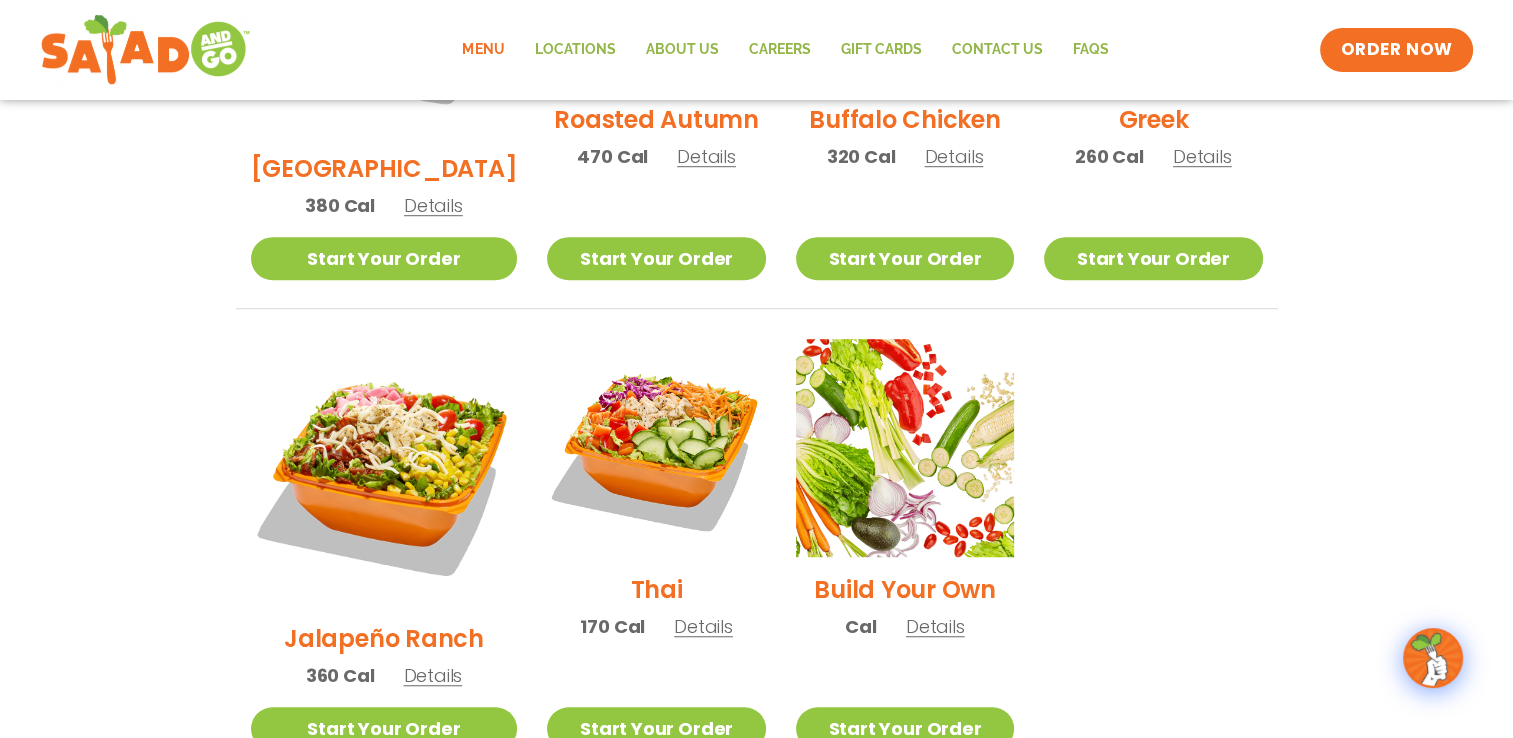 click on "Details" at bounding box center (432, 675) 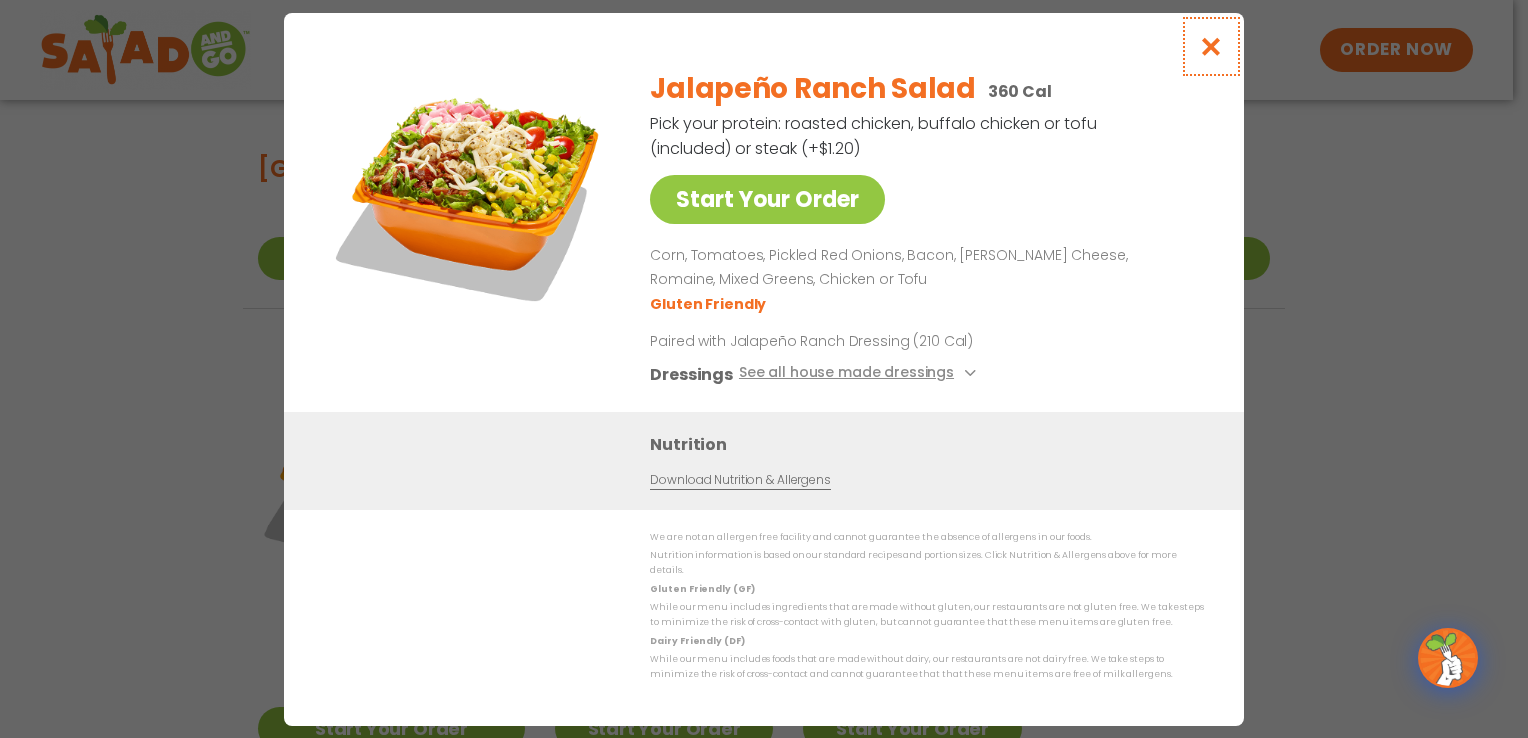 click at bounding box center (1211, 46) 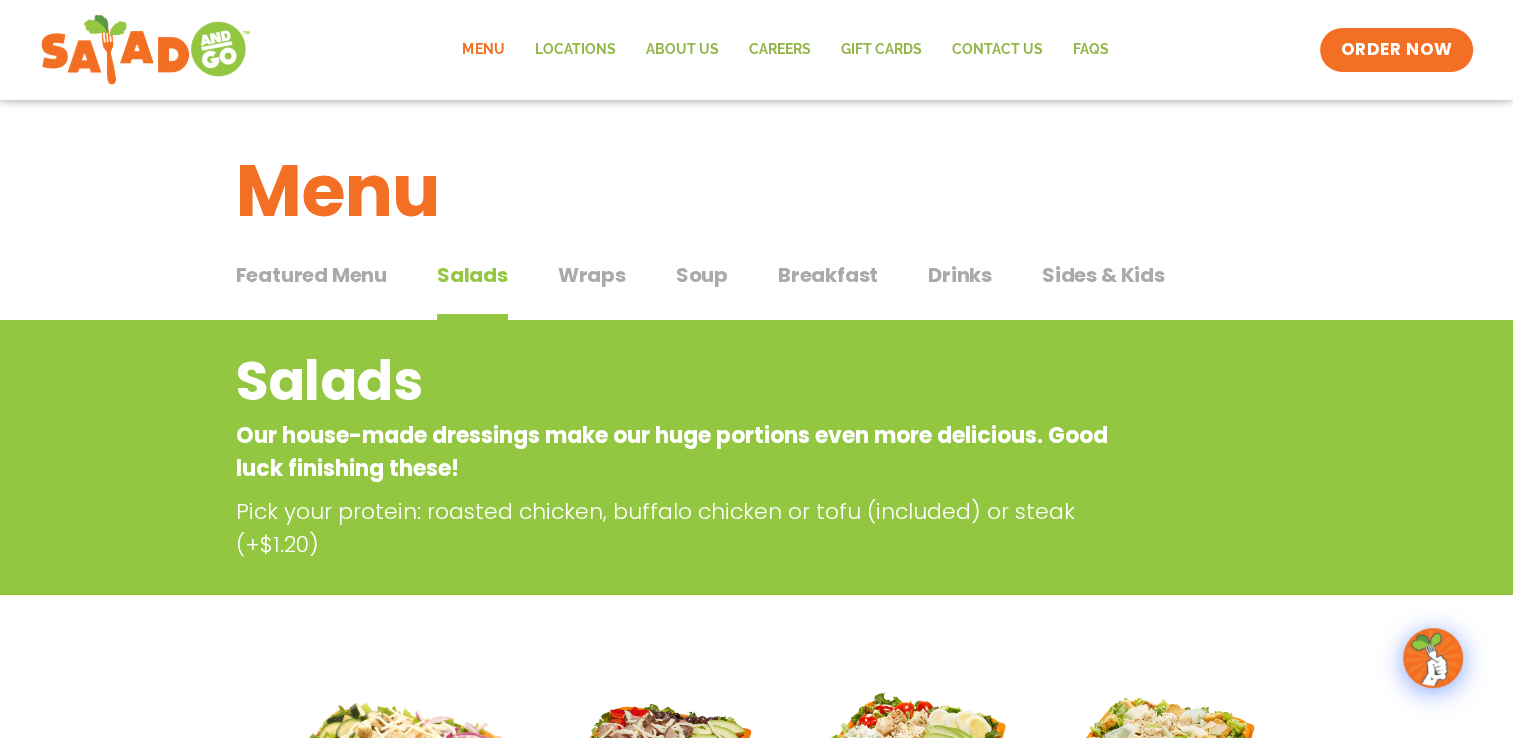 scroll, scrollTop: 0, scrollLeft: 0, axis: both 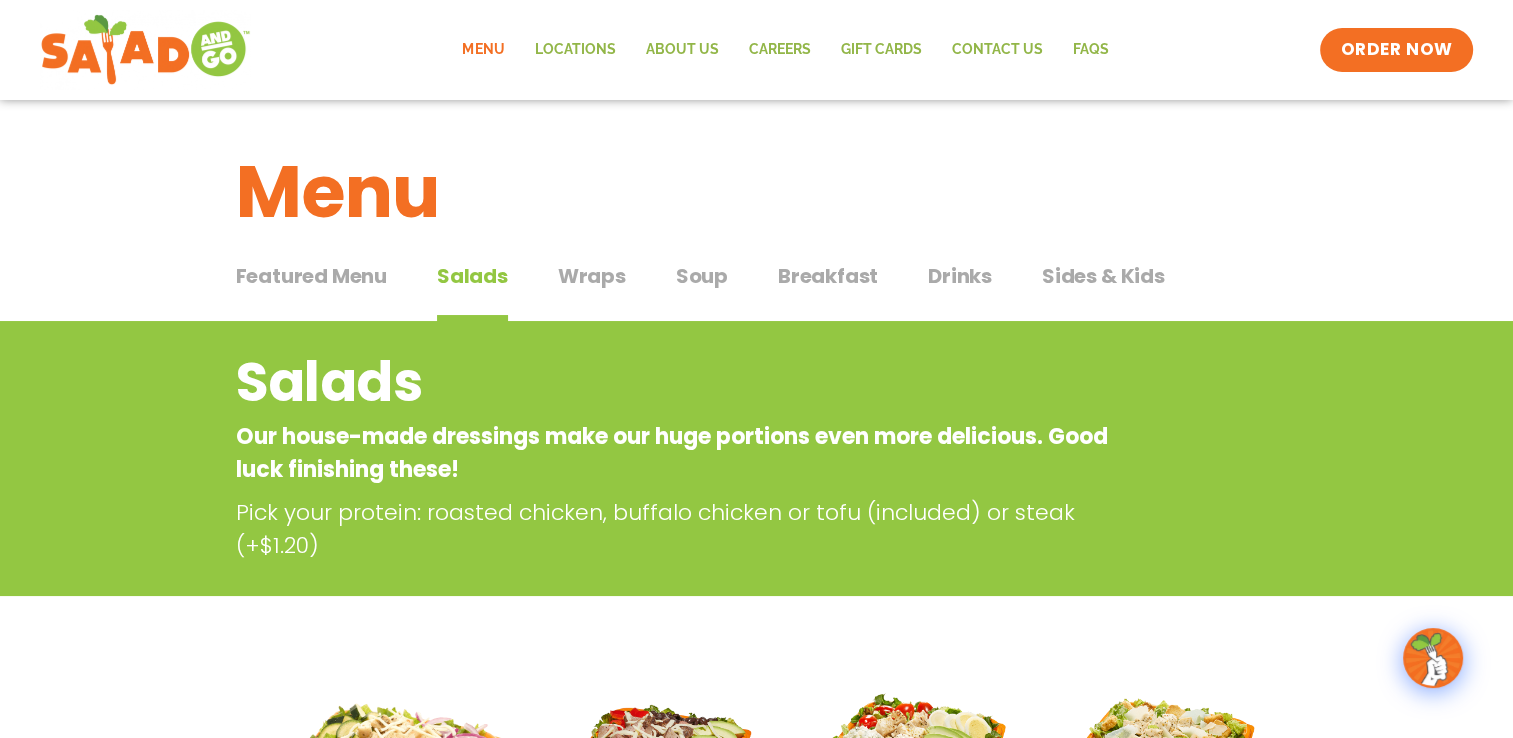 click on "Wraps" at bounding box center [592, 276] 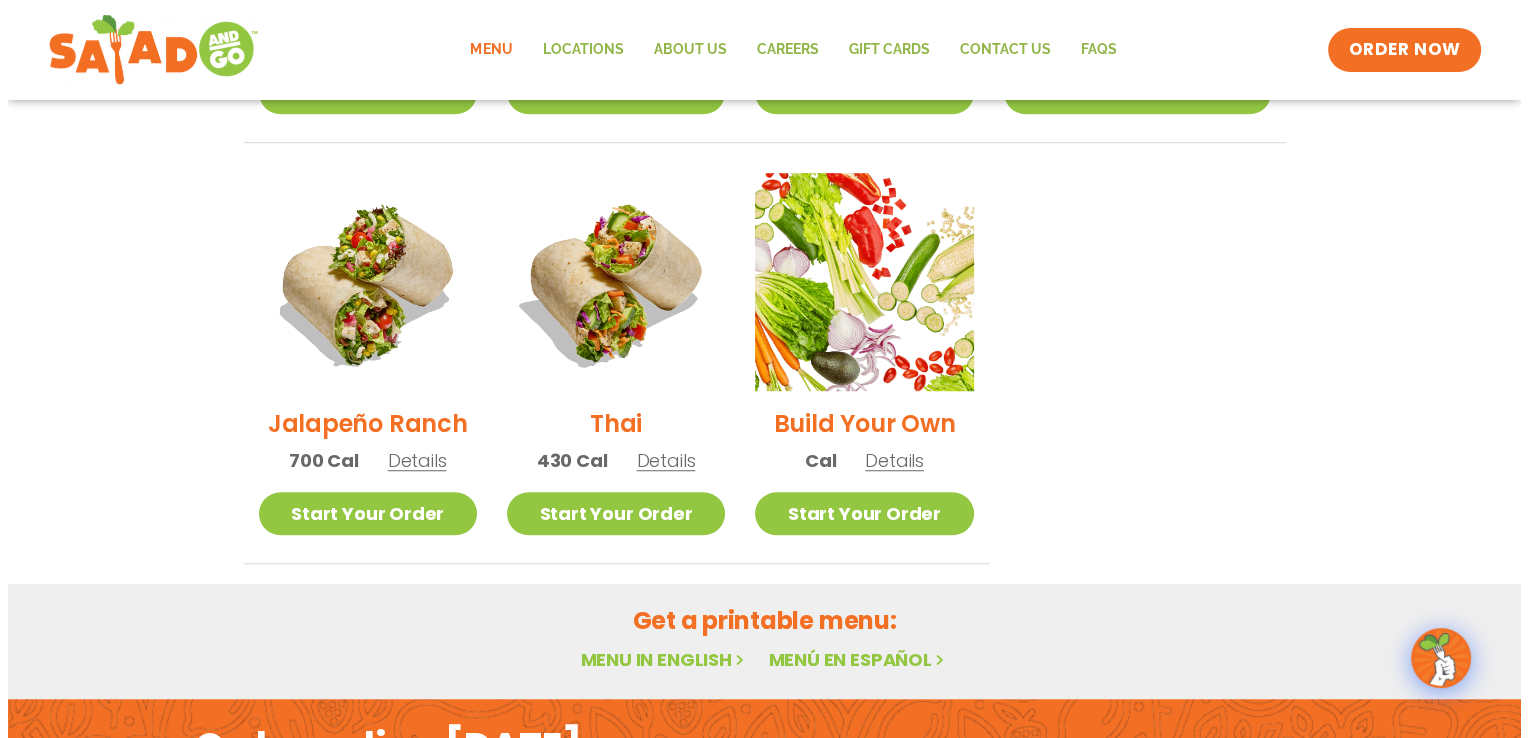 scroll, scrollTop: 1400, scrollLeft: 0, axis: vertical 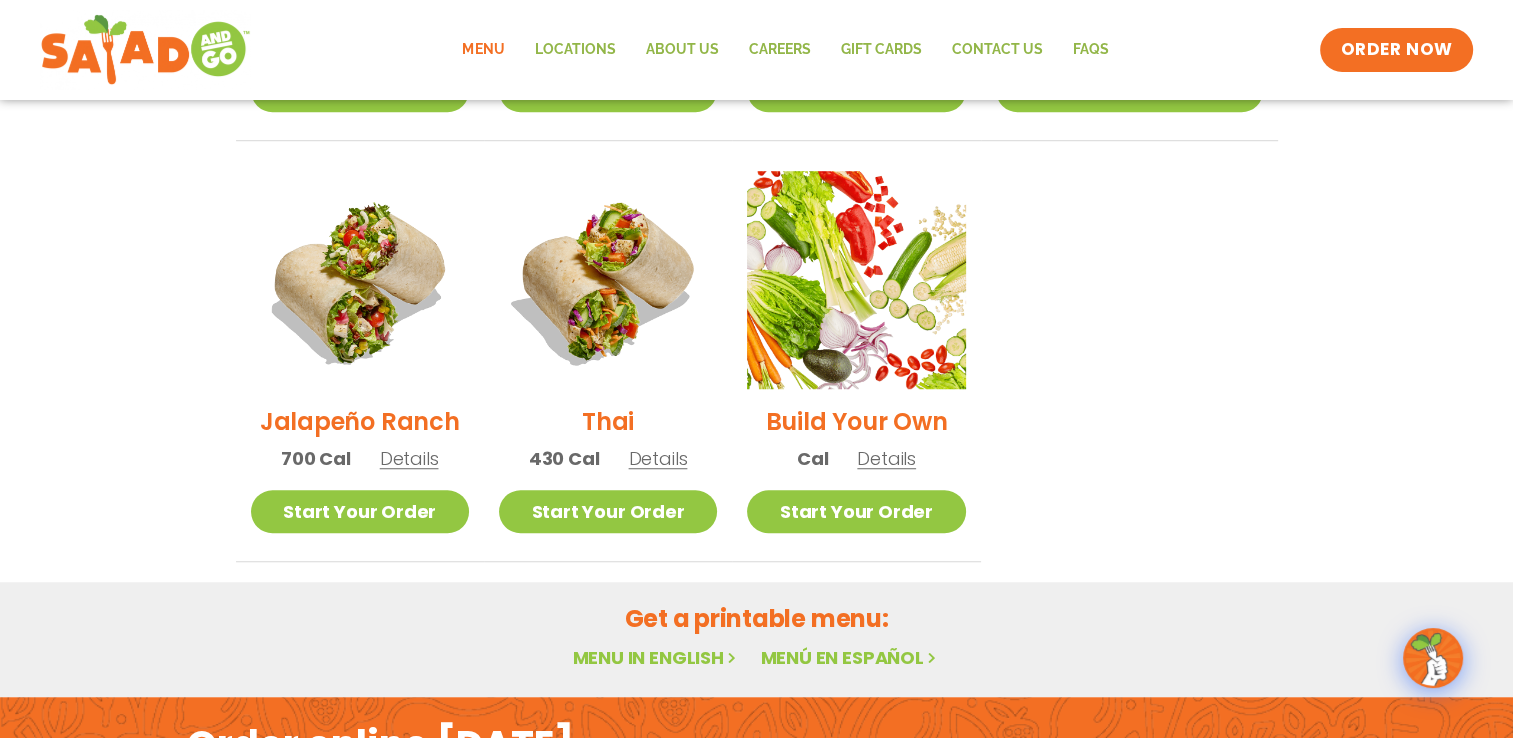 click on "Details" at bounding box center [409, 458] 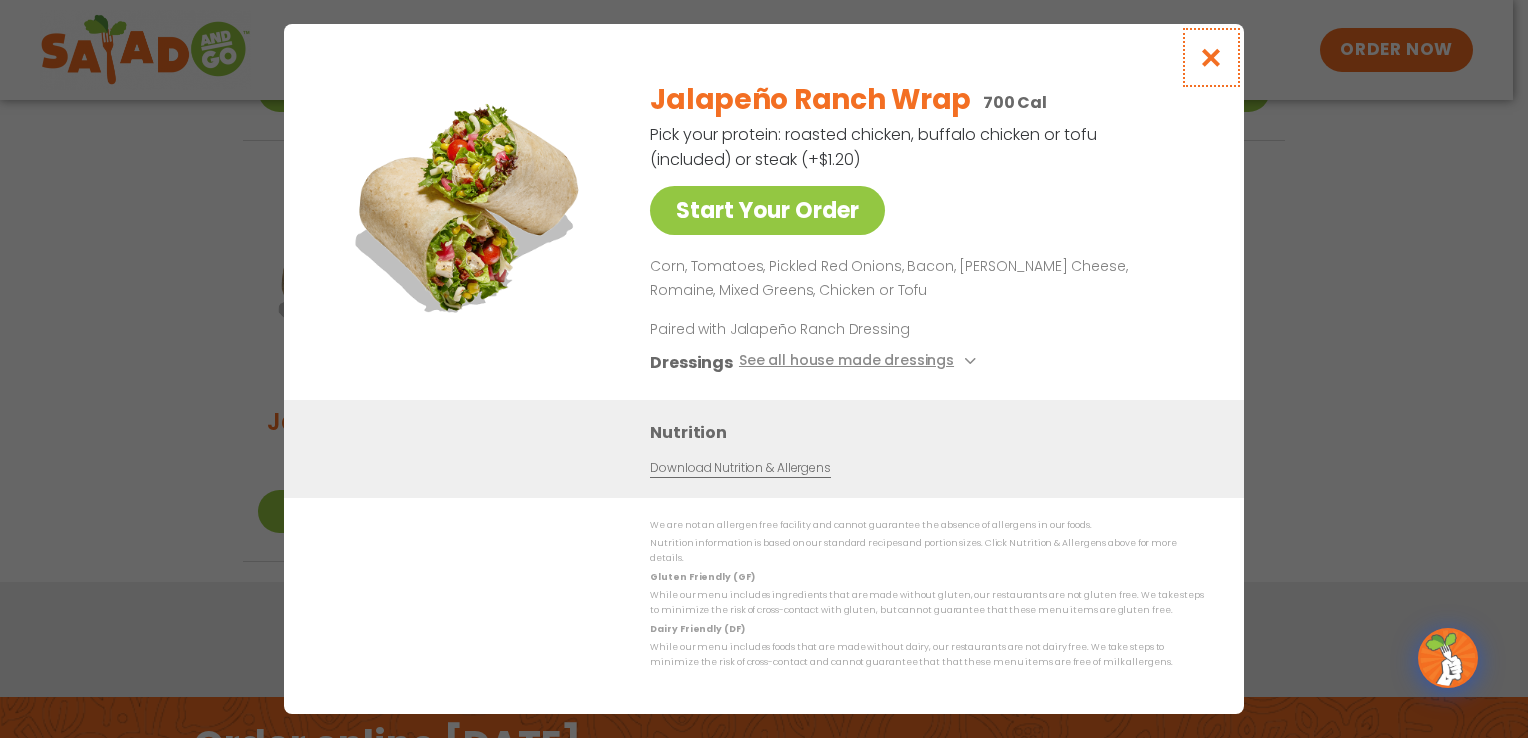 click at bounding box center [1211, 57] 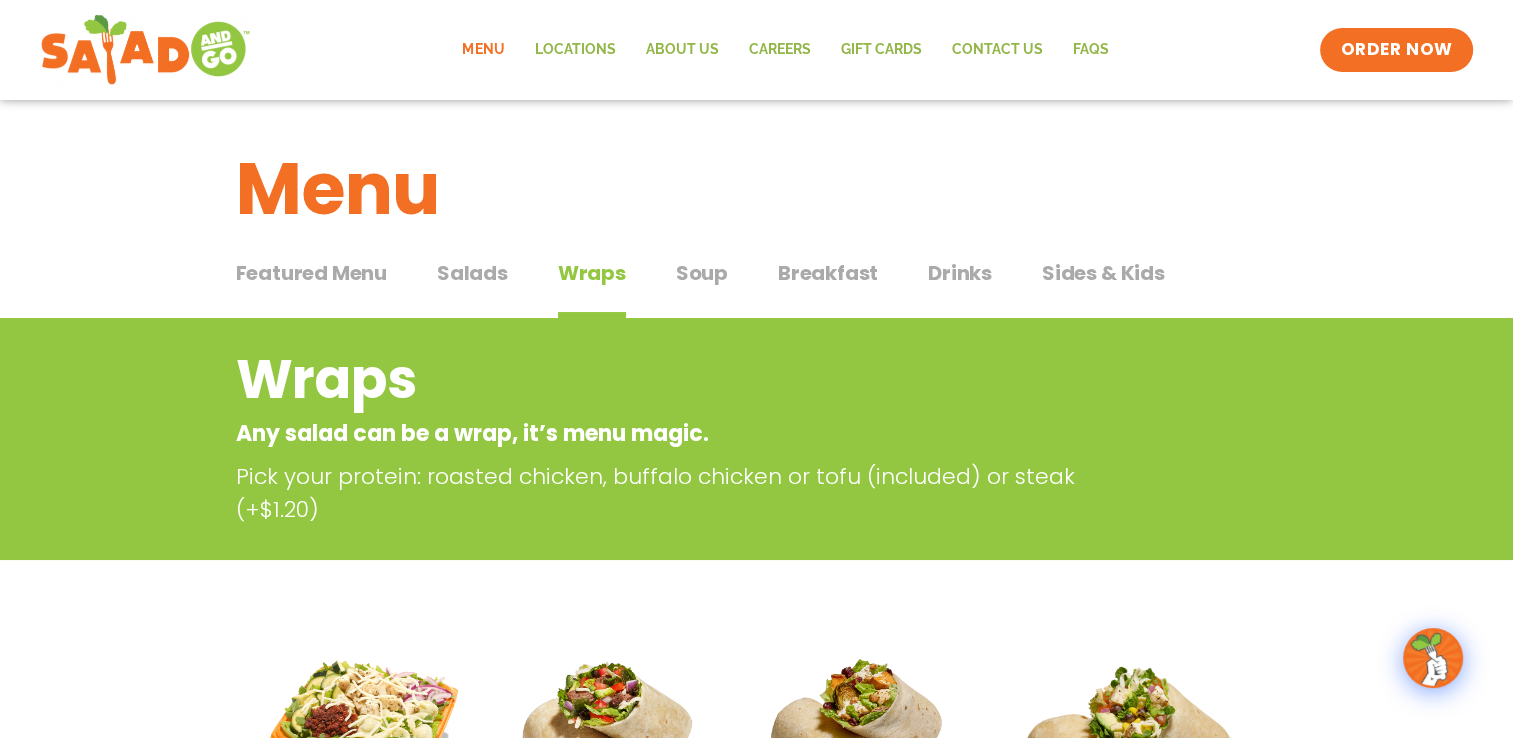 scroll, scrollTop: 0, scrollLeft: 0, axis: both 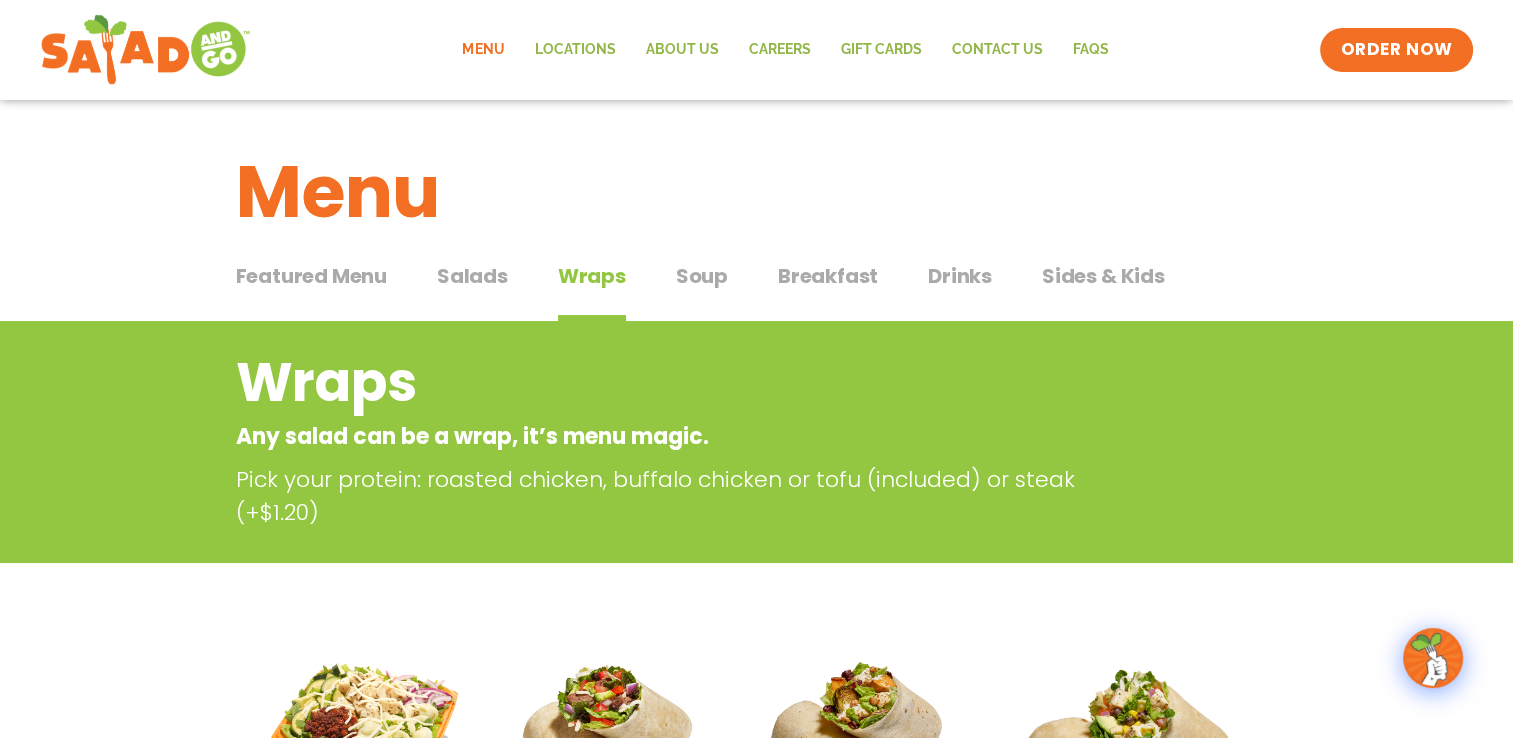 click on "Salads" at bounding box center [472, 276] 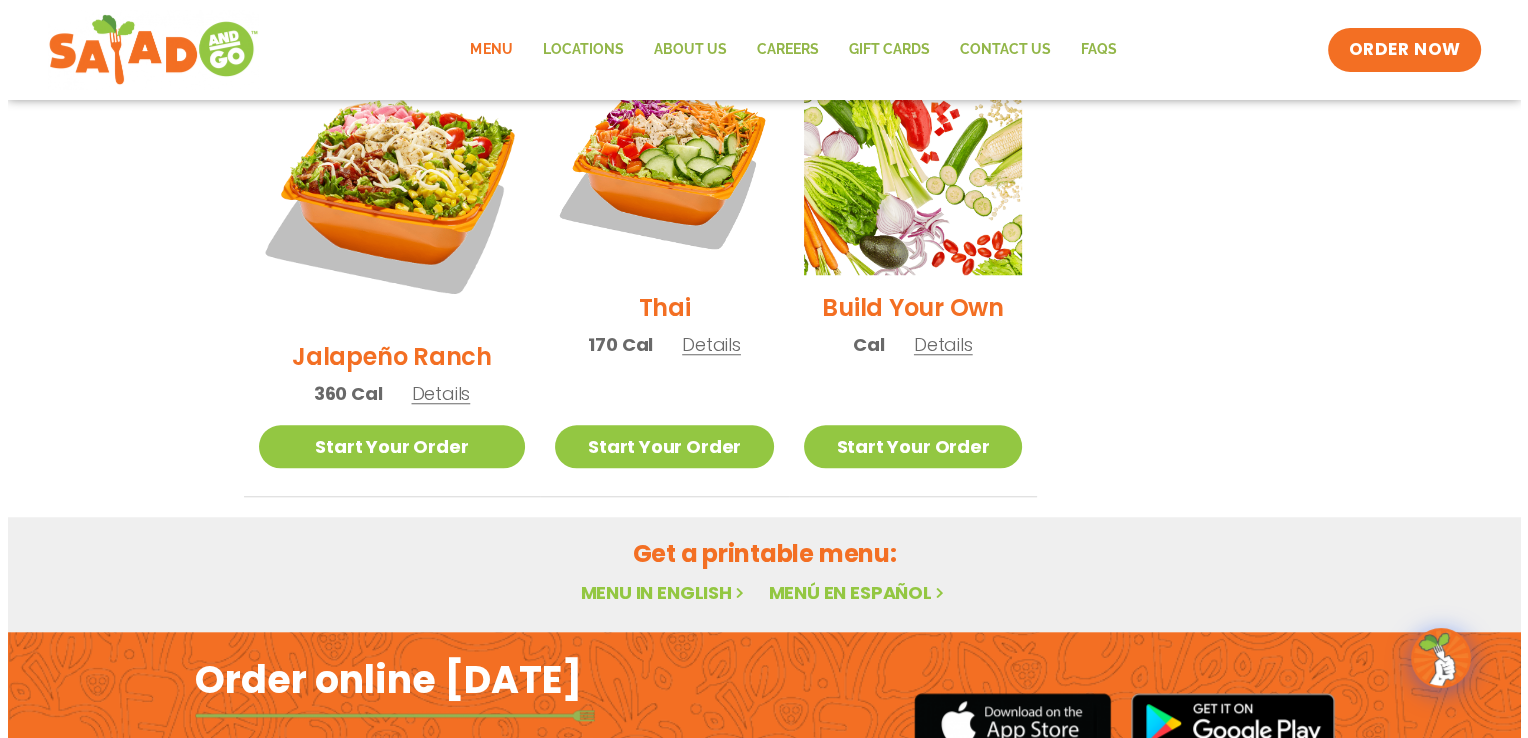 scroll, scrollTop: 1670, scrollLeft: 0, axis: vertical 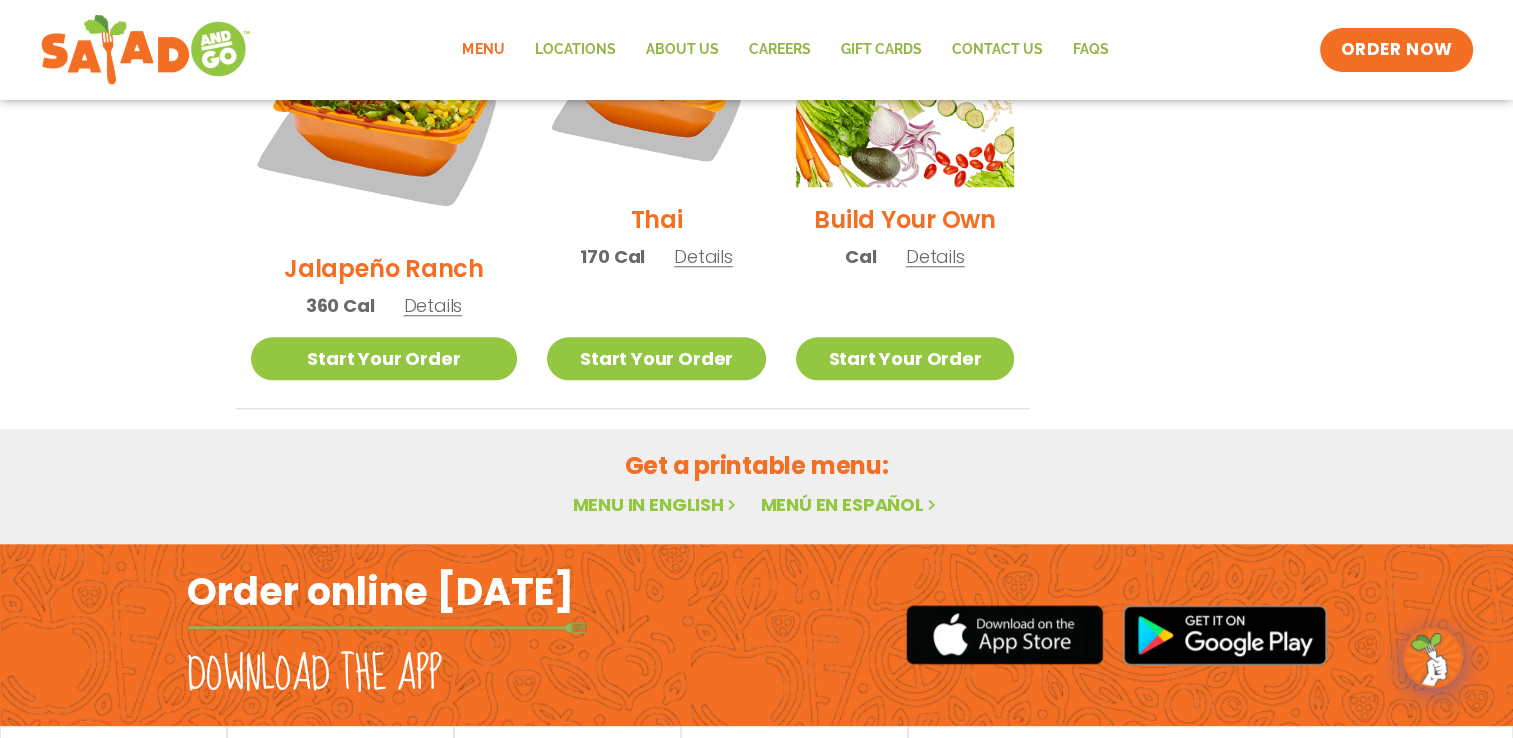 click on "Details" at bounding box center [432, 305] 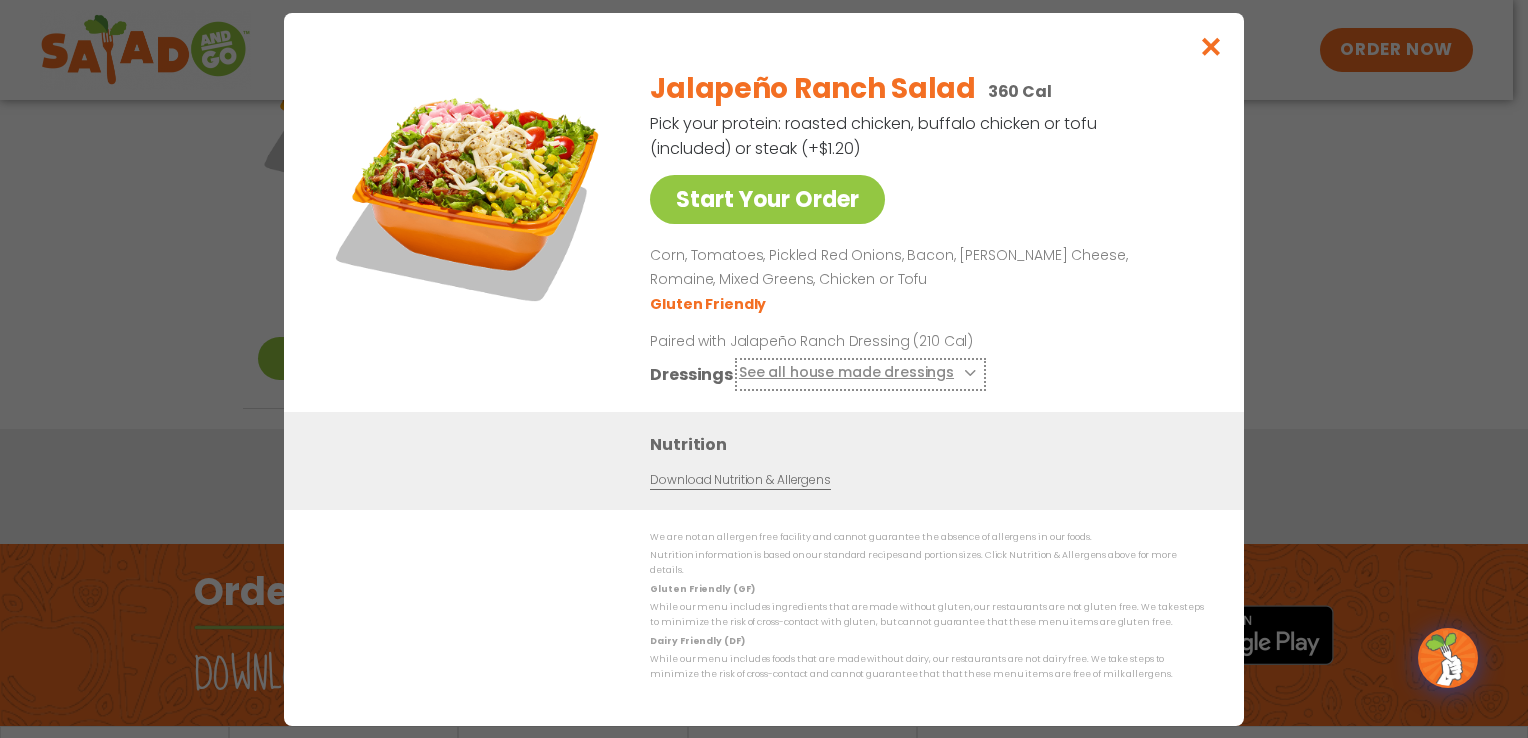 click on "See all house made dressings" at bounding box center (860, 373) 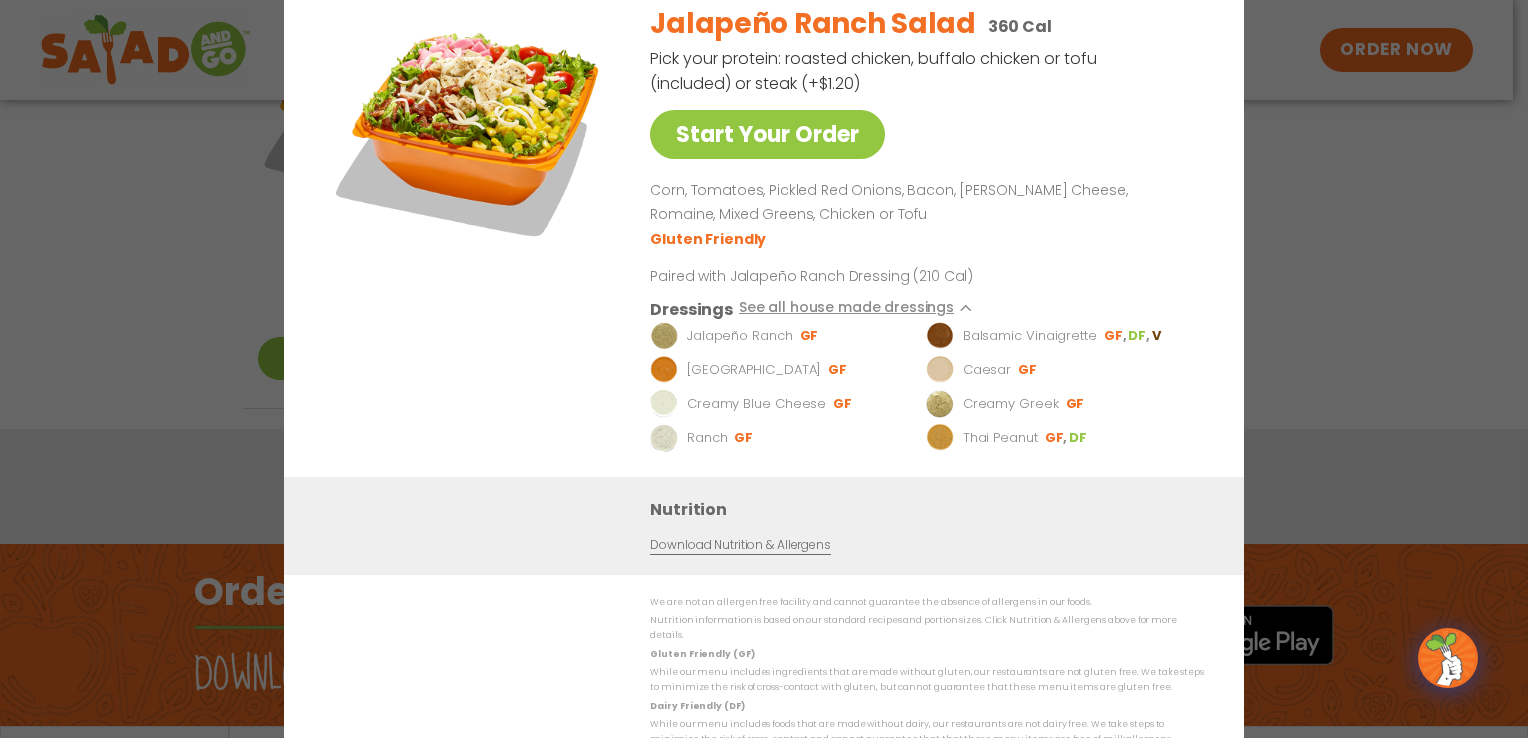 click on "Start Your Order Jalapeño Ranch Salad  360 Cal  Pick your protein: roasted chicken, buffalo chicken or tofu (included) or steak (+$1.20)   Start Your Order Corn, Tomatoes, Pickled Red Onions, Bacon, Pepper Jack Cheese, Romaine, Mixed Greens, Chicken or Tofu Gluten Friendly Paired with Jalapeño Ranch Dressing (210 Cal) Dressings   See all house made dressings    Jalapeño Ranch GF   Balsamic Vinaigrette GF DF V   BBQ Ranch GF   Caesar GF   Creamy Blue Cheese GF   Creamy Greek GF   Ranch GF   Thai Peanut GF DF Nutrition   Download Nutrition & Allergens We are not an allergen free facility and cannot guarantee the absence of allergens in our foods. Nutrition information is based on our standard recipes and portion sizes. Click Nutrition & Allergens above for more details. Gluten Friendly (GF) Dairy Friendly (DF)" at bounding box center (764, 369) 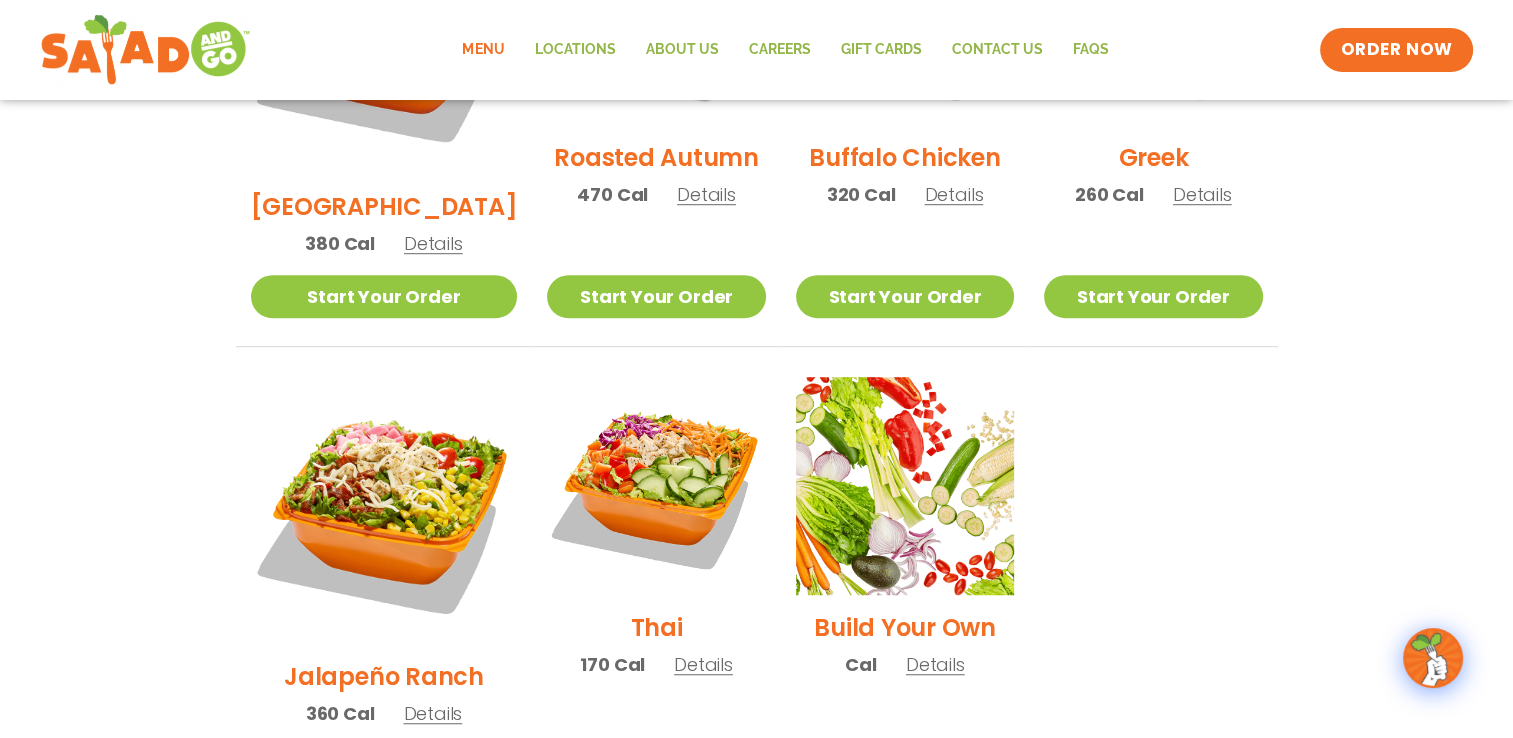 scroll, scrollTop: 1229, scrollLeft: 0, axis: vertical 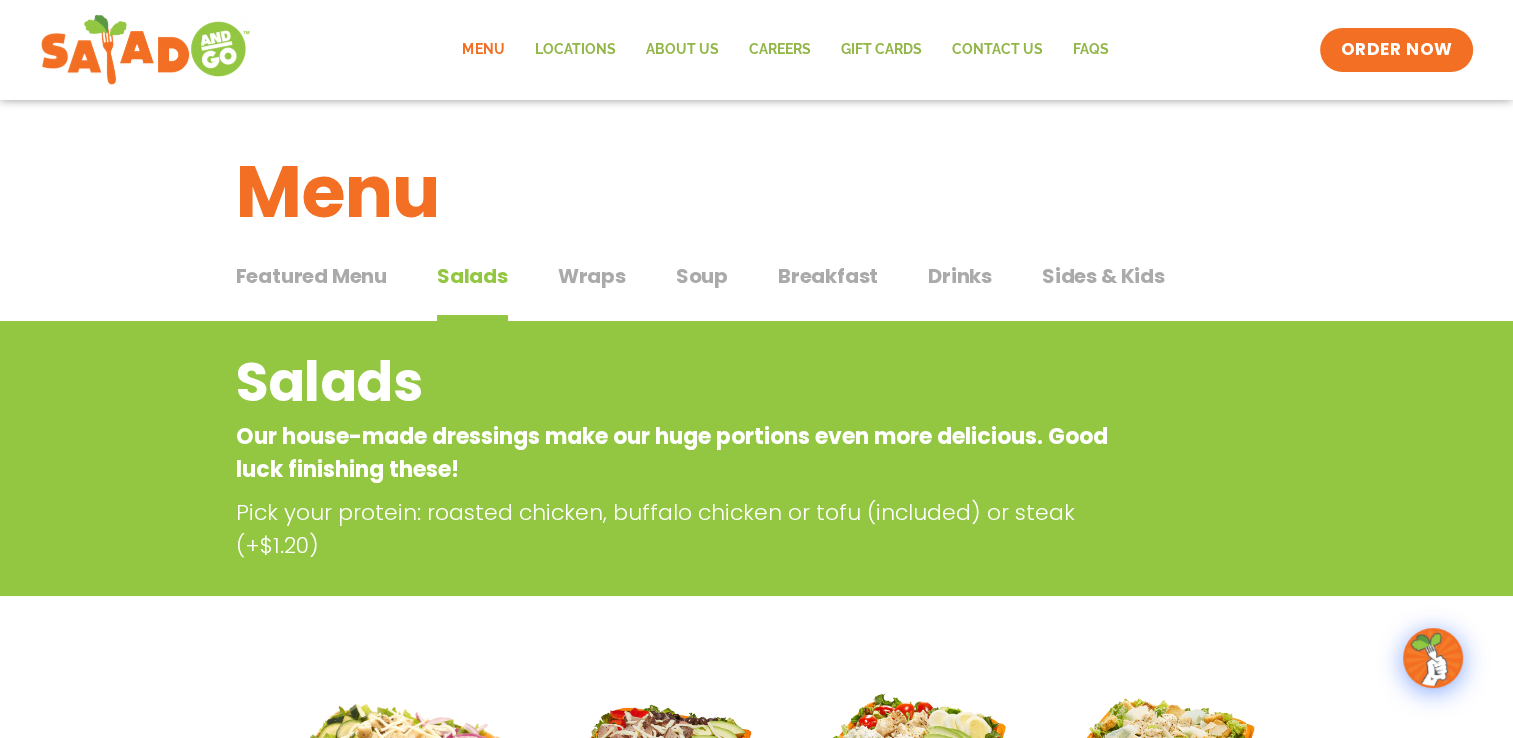 click on "Drinks" at bounding box center [960, 276] 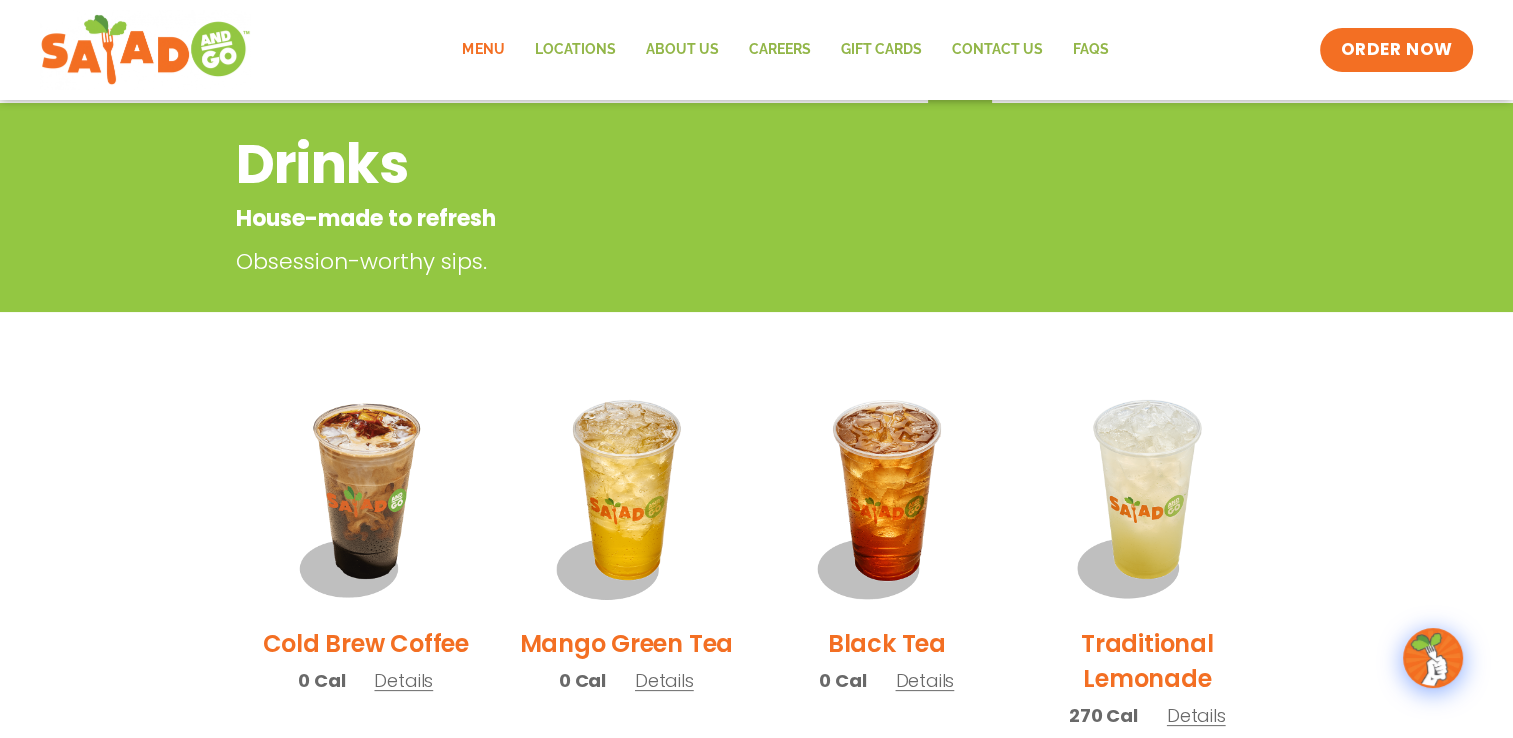 scroll, scrollTop: 100, scrollLeft: 0, axis: vertical 